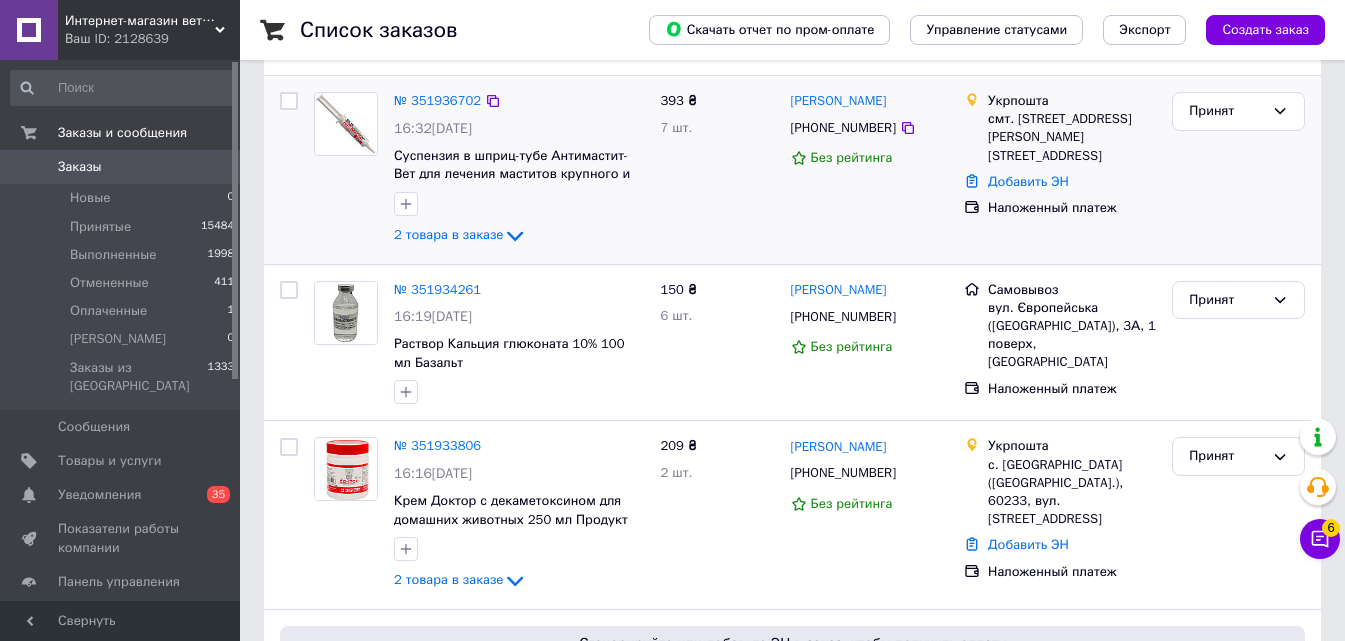 scroll, scrollTop: 0, scrollLeft: 0, axis: both 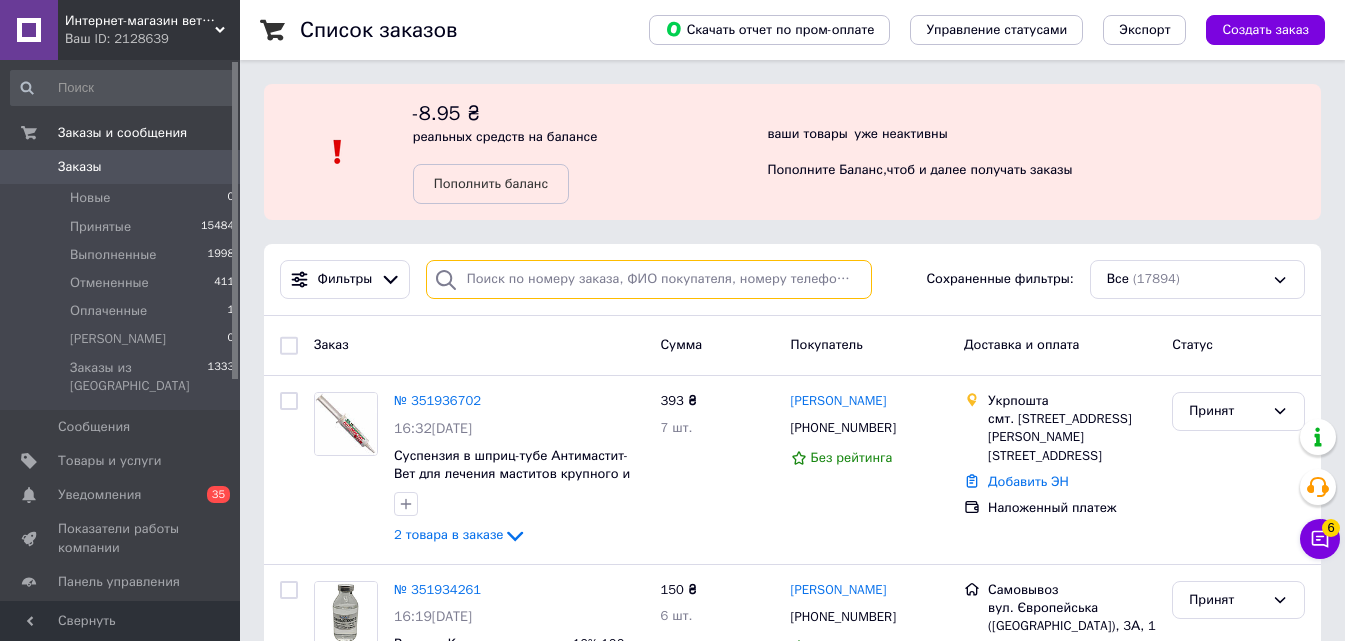 click at bounding box center (649, 279) 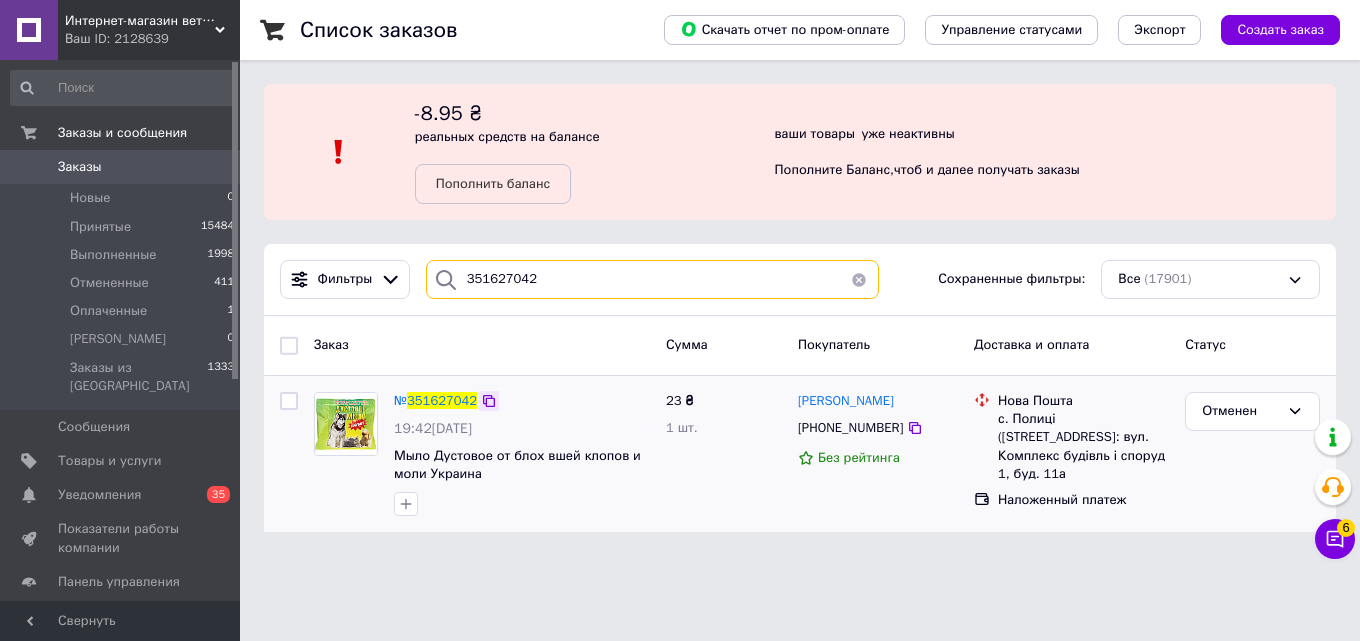 type on "351627042" 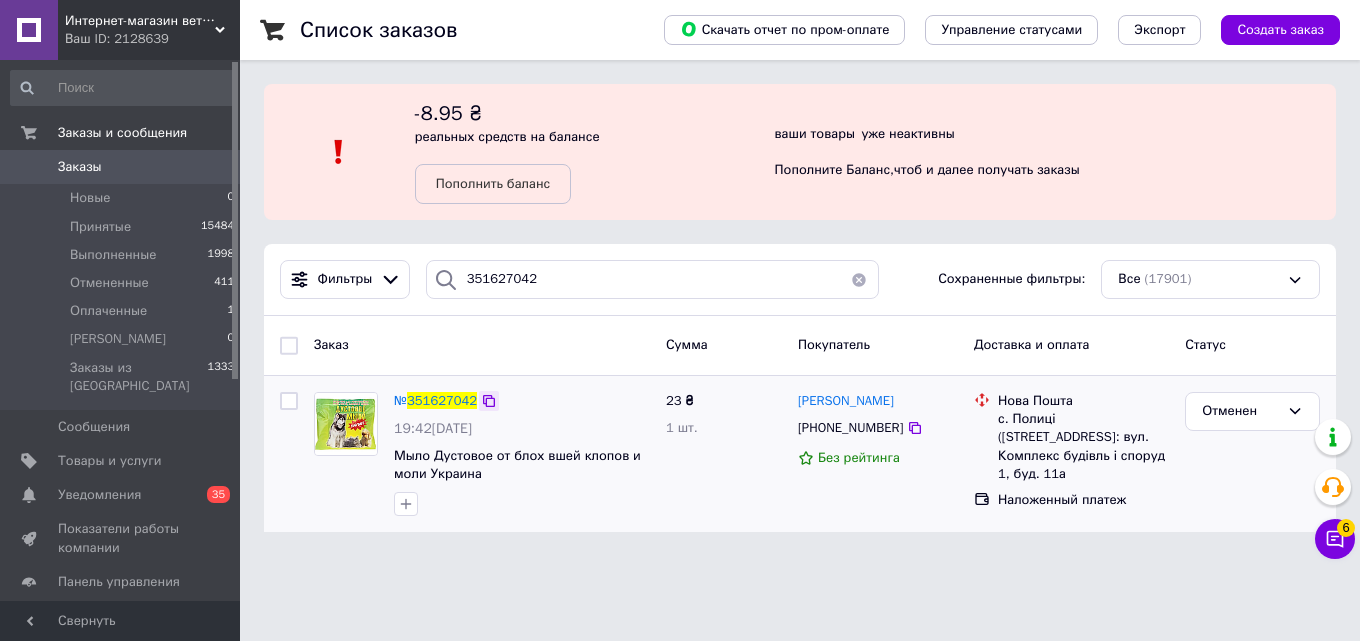 click 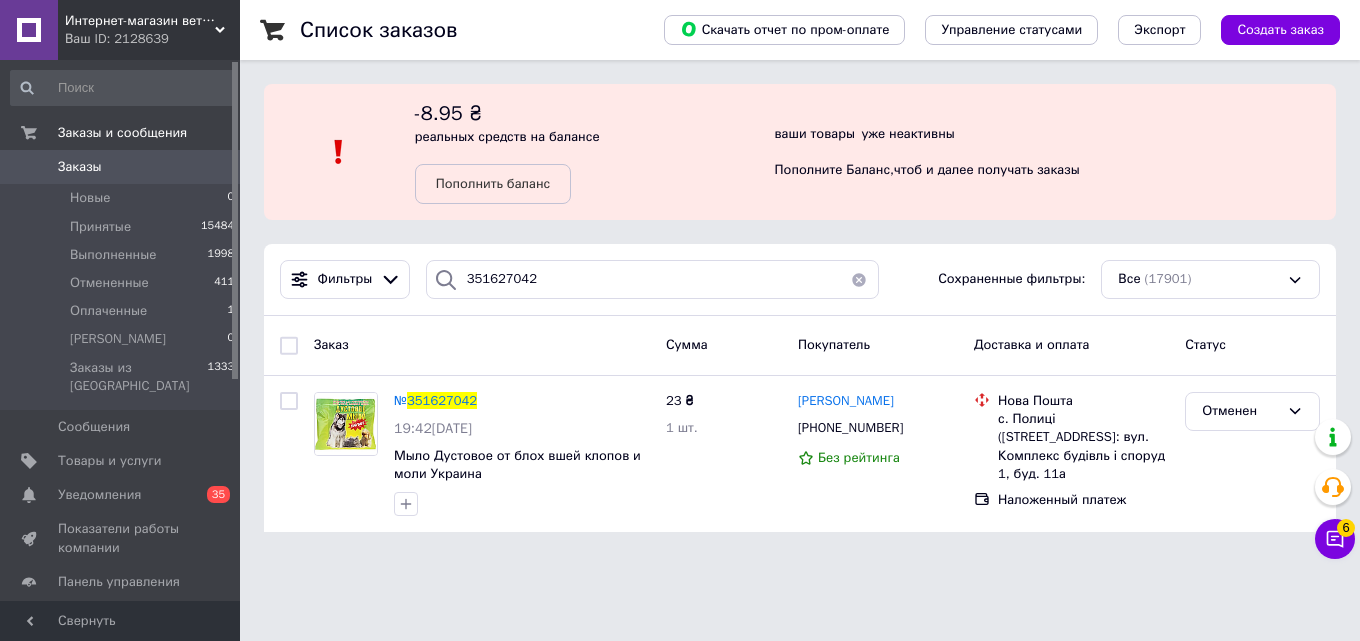 click at bounding box center [859, 279] 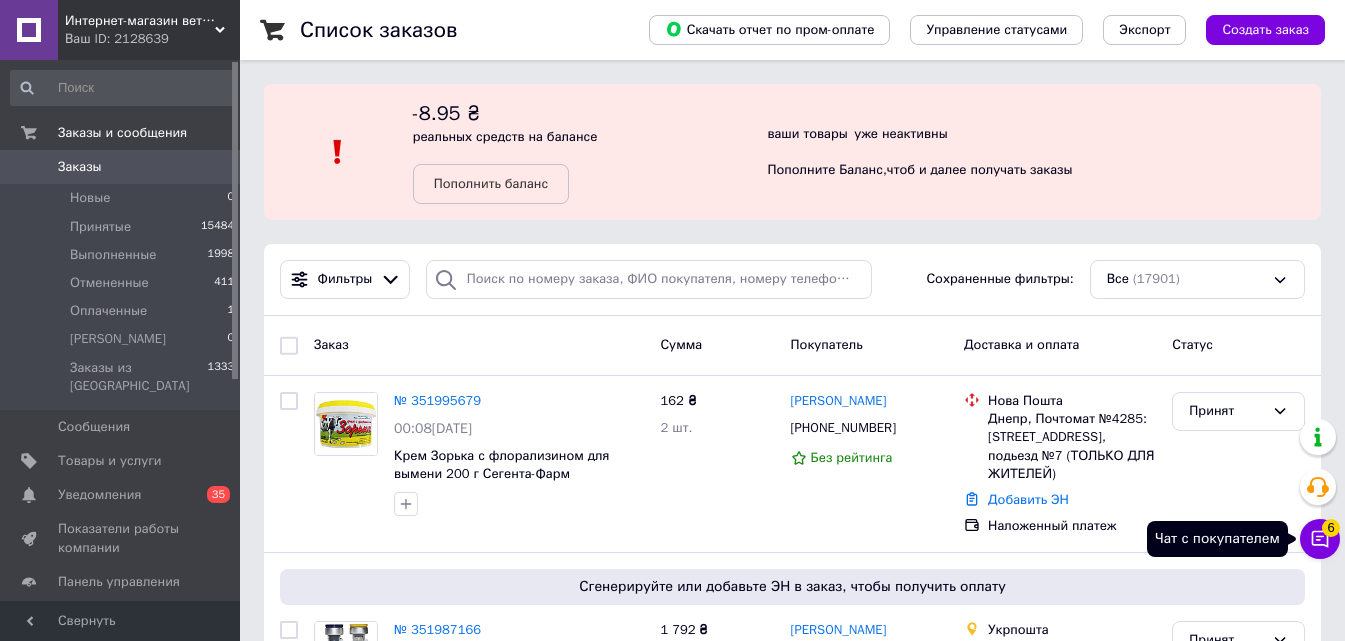 click on "6" at bounding box center [1331, 528] 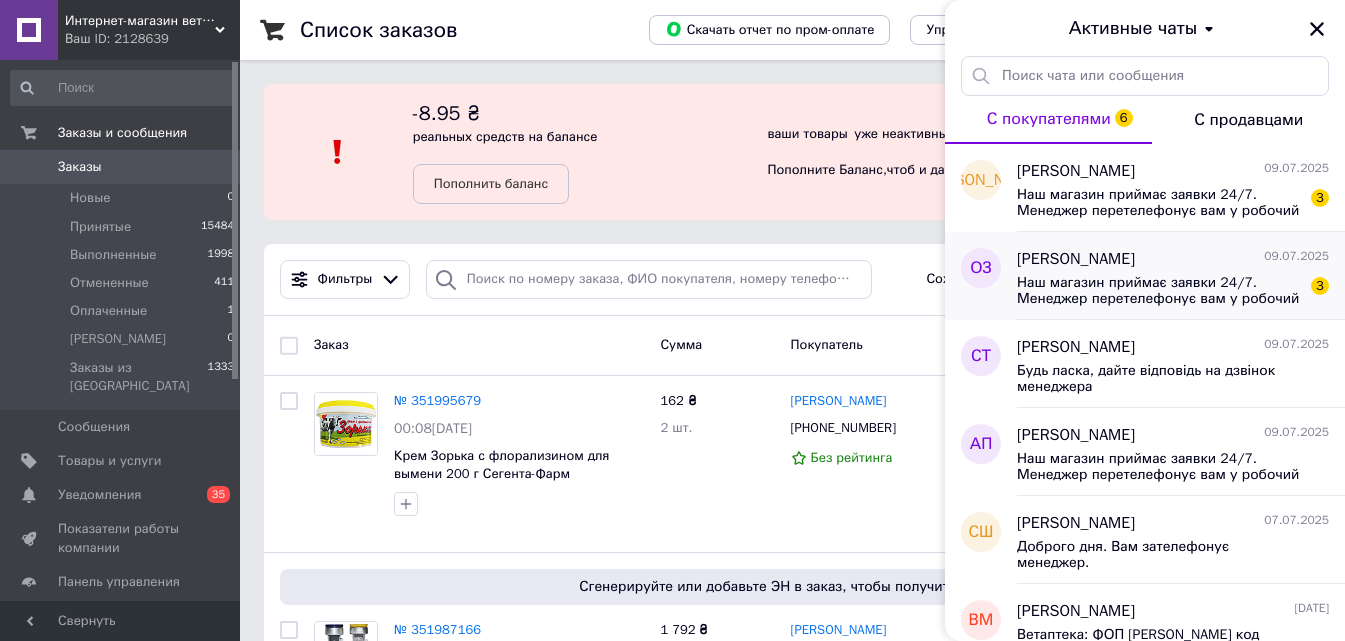 click on "Наш магазин приймає заявки 24/7. Менеджер перетелефонує вам у робочий час у робочі дні. Відправки замовлень транспортними компаніями проводяться в робочі дні (понеділок-п'ятниця)." at bounding box center [1159, 291] 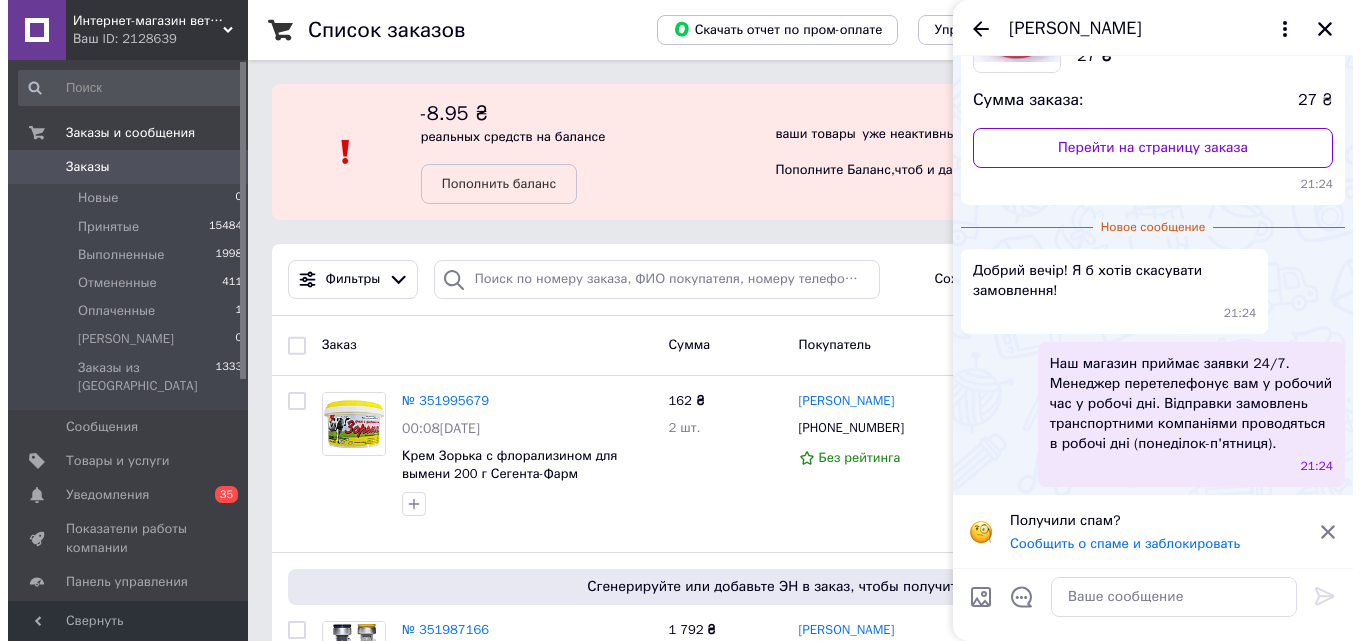 scroll, scrollTop: 0, scrollLeft: 0, axis: both 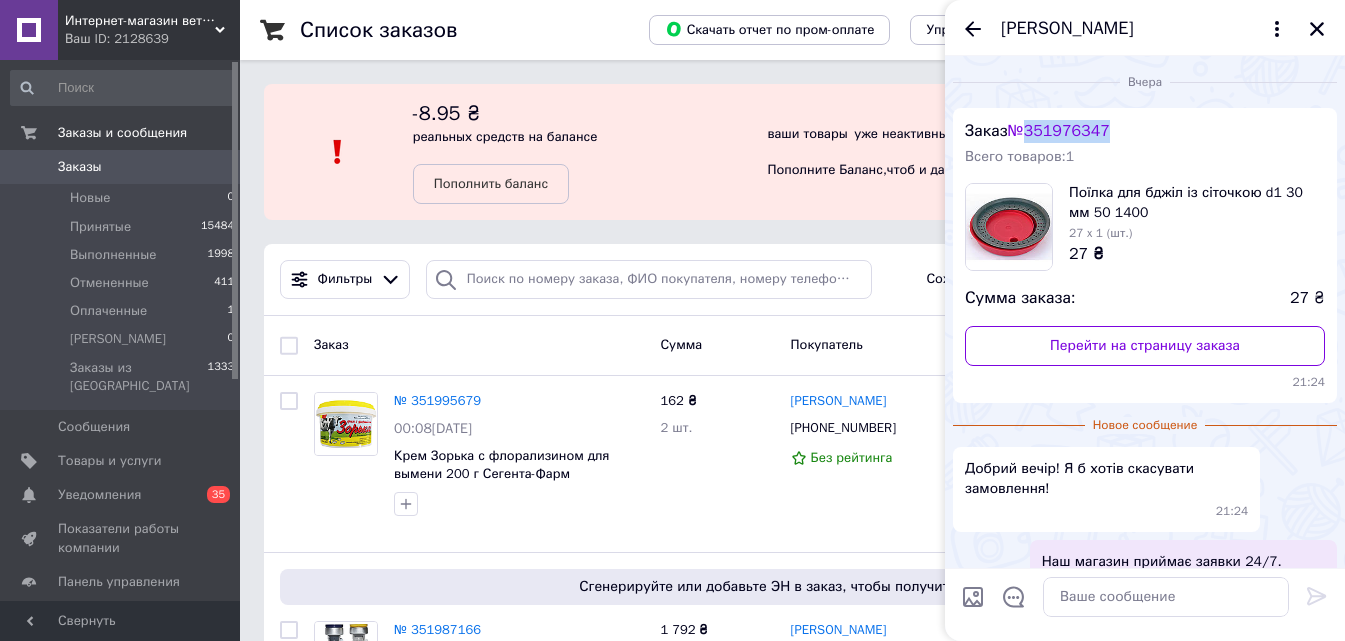 drag, startPoint x: 1031, startPoint y: 127, endPoint x: 1116, endPoint y: 128, distance: 85.00588 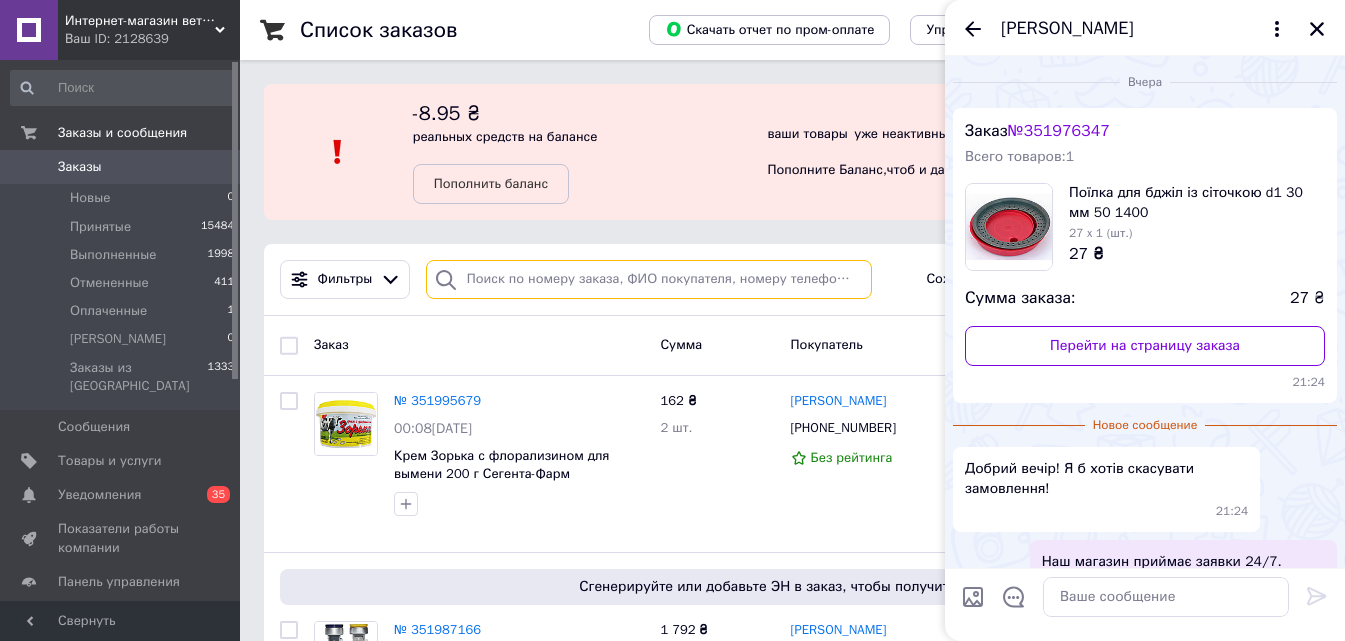 click at bounding box center [649, 279] 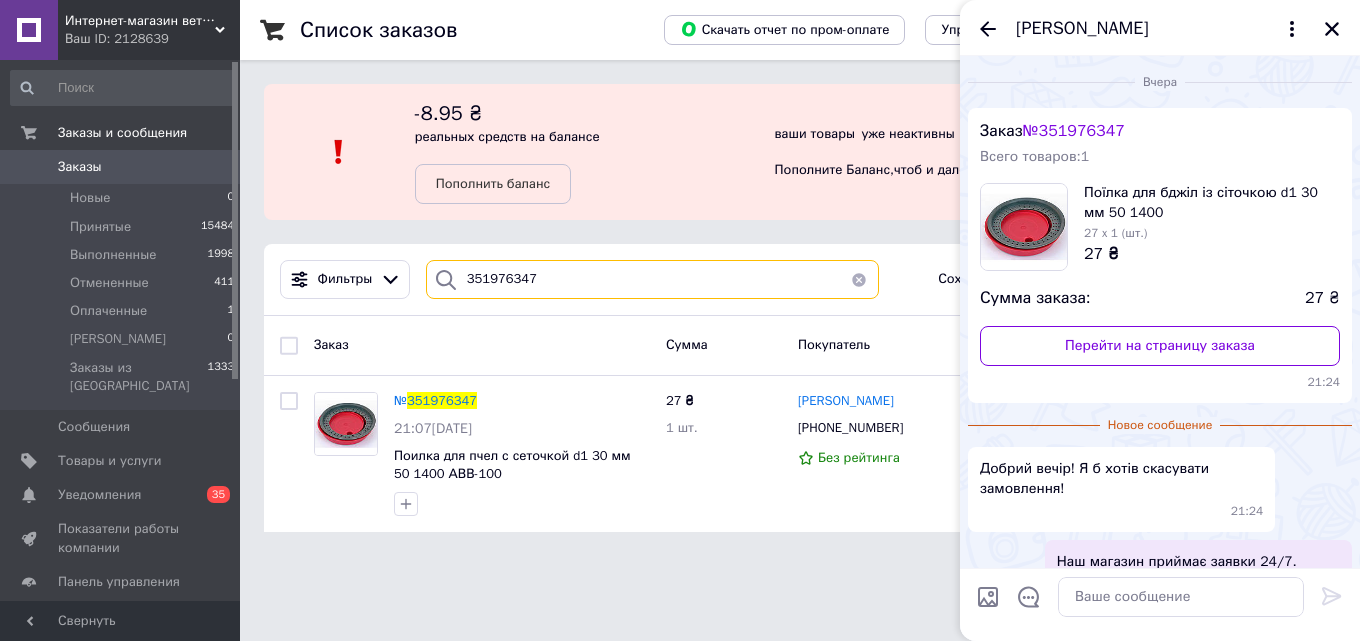 type on "351976347" 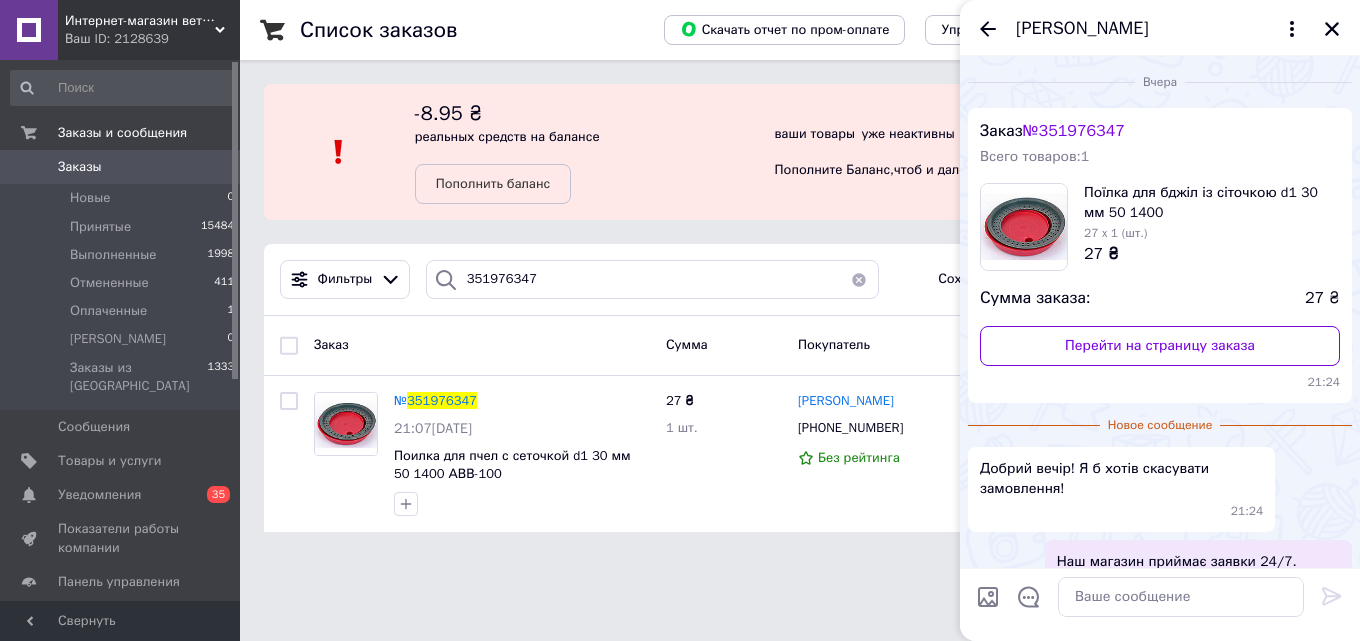 click on "Интернет-магазин ветеринарных препаратов «33 Коровы» Ваш ID: 2128639 Сайт Интернет-магазин ветеринарных препа... Кабинет покупателя Проверить состояние системы Страница на портале Интернет-магазин ветеринарных препаратов... Интернет-магазин ветеринарных препаратов... Интернет-магазин ветеринарных препаратов... Справка Выйти Заказы и сообщения Заказы 0 Новые 0 Принятые 15484 Выполненные 1998 Отмененные 411 Оплаченные 1 Сгенерируй ТТН 0 Заказы из Розетки 1333 Сообщения 0 Товары и услуги Уведомления 0 35 Отзывы Клиенты 3" at bounding box center [680, 278] 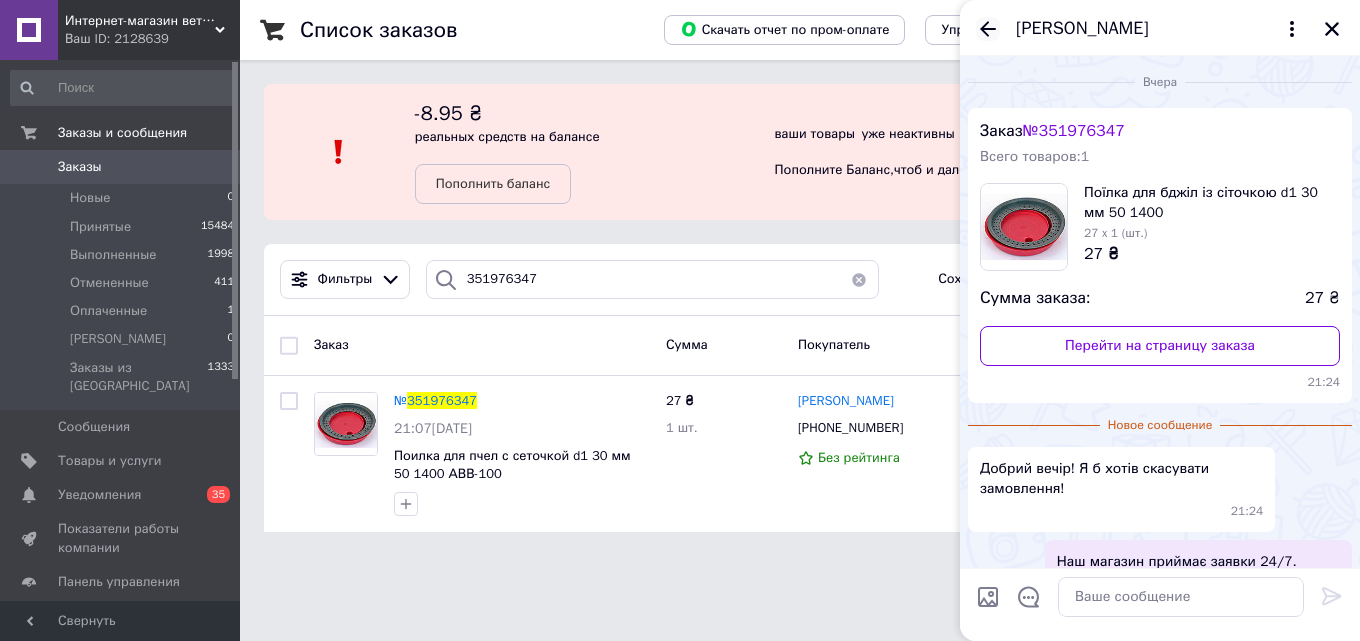 click 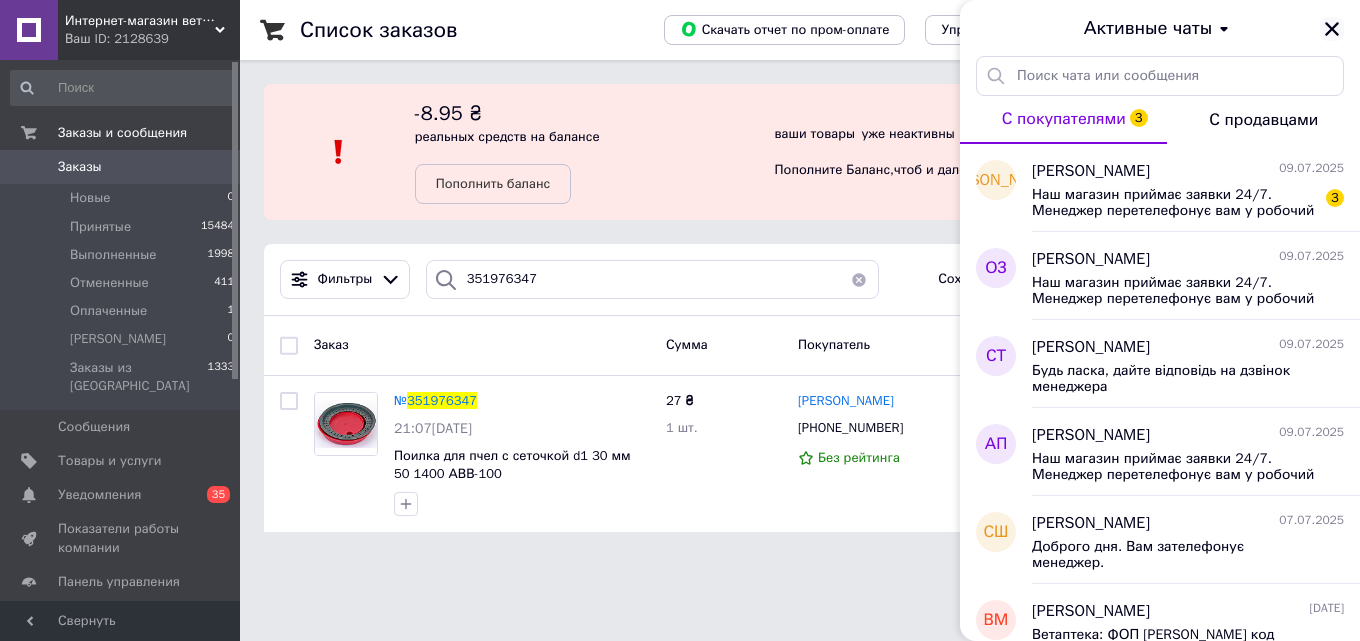 click 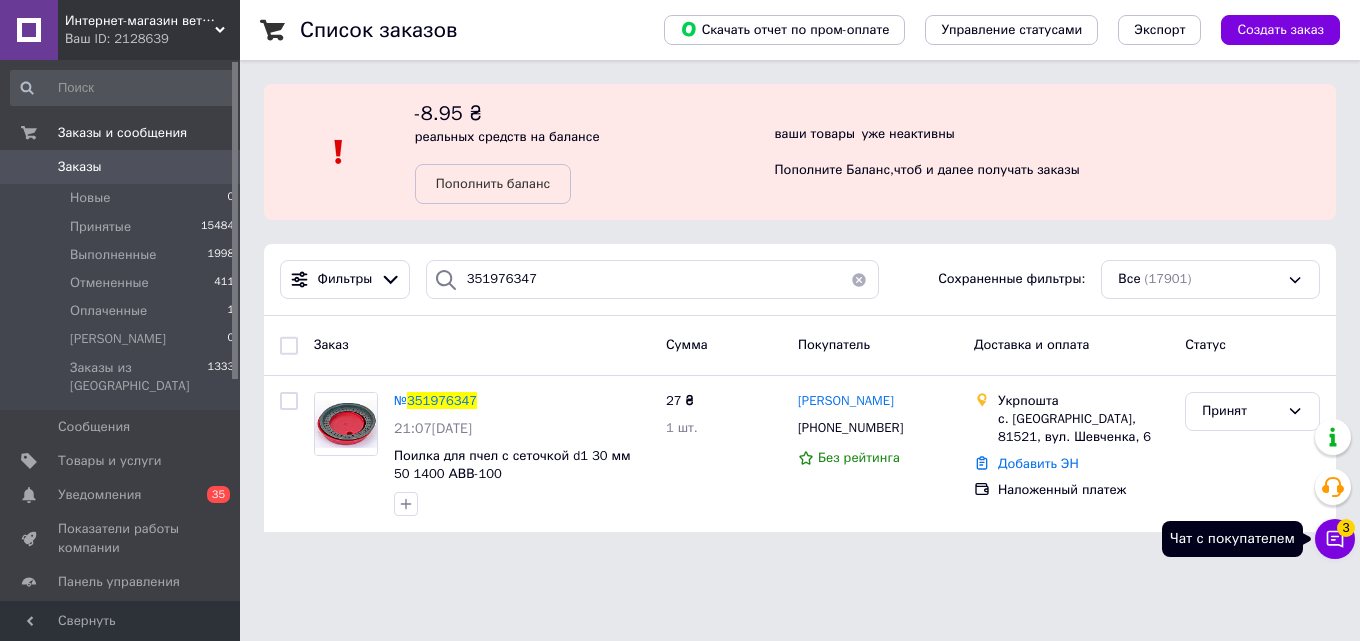 click 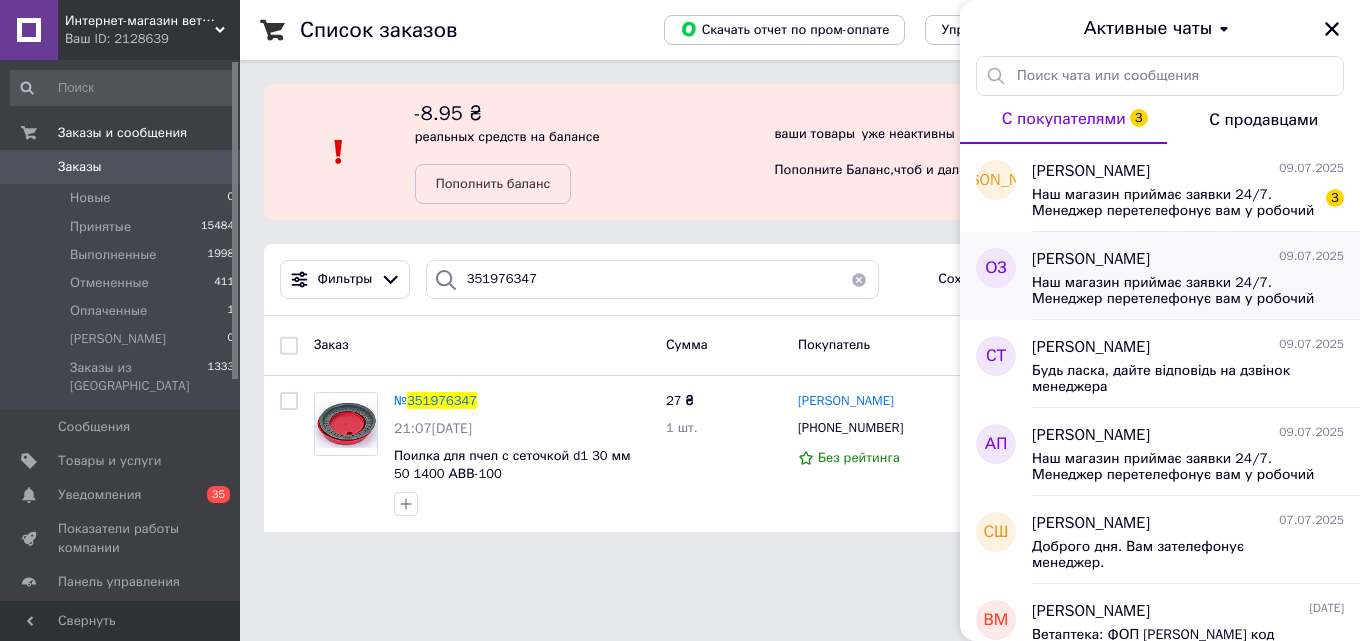 click on "Наш магазин приймає заявки 24/7. Менеджер перетелефонує вам у робочий час у робочі дні. Відправки замовлень транспортними компаніями проводяться в робочі дні (понеділок-п'ятниця)." at bounding box center [1174, 291] 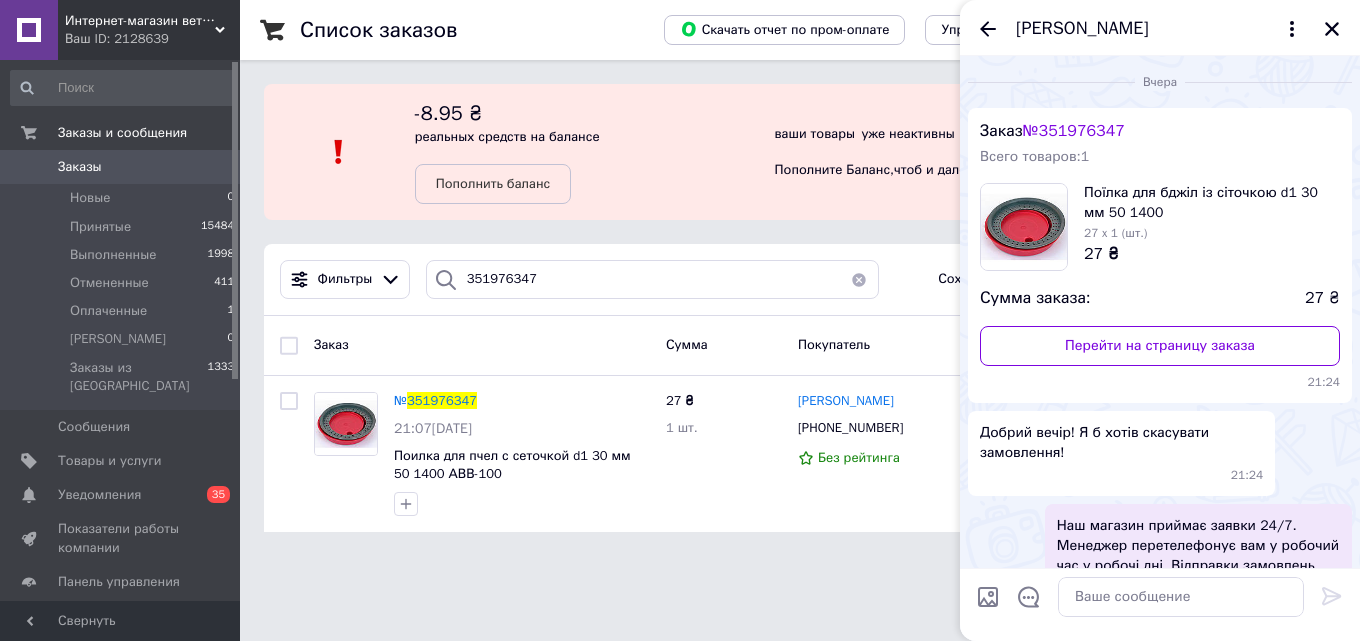 scroll, scrollTop: 162, scrollLeft: 0, axis: vertical 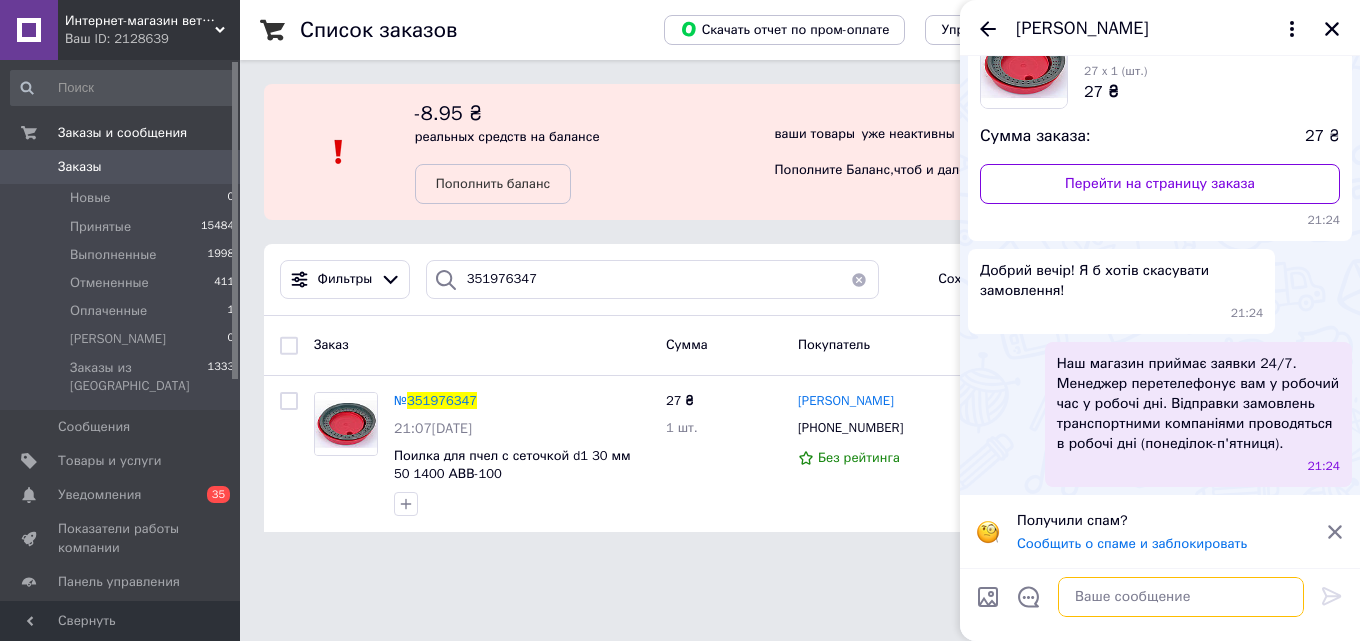 click at bounding box center [1181, 597] 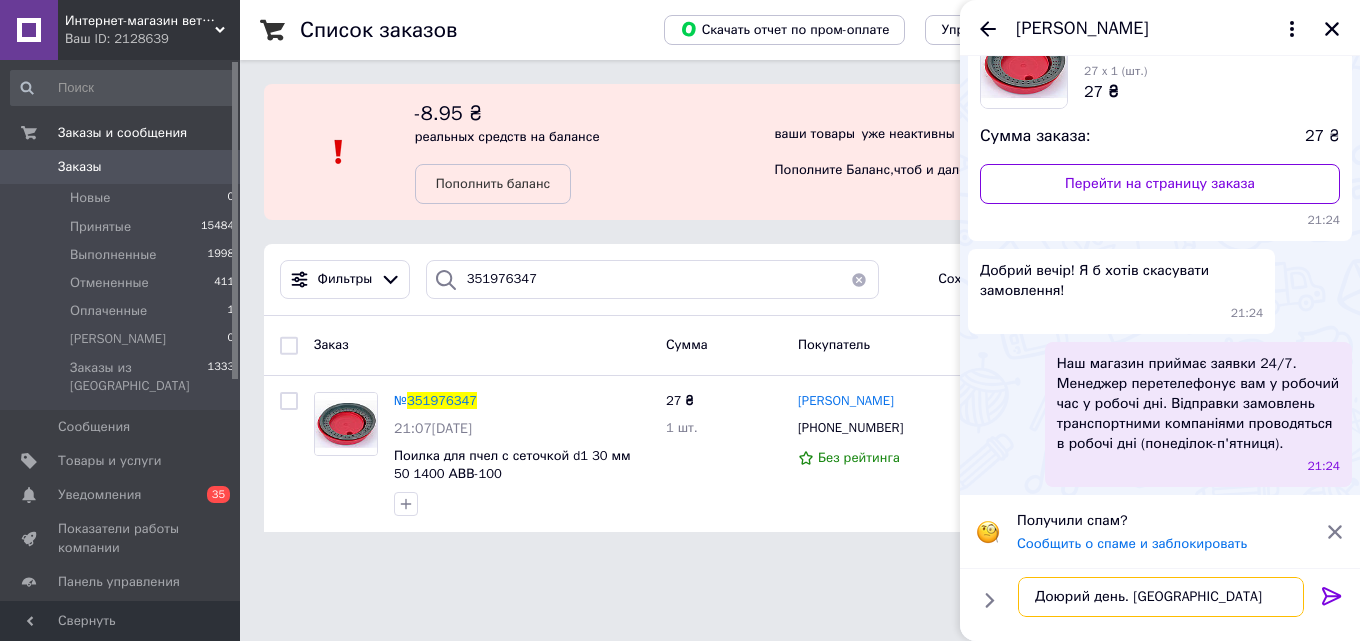 type on "Доюрий день. [GEOGRAPHIC_DATA]." 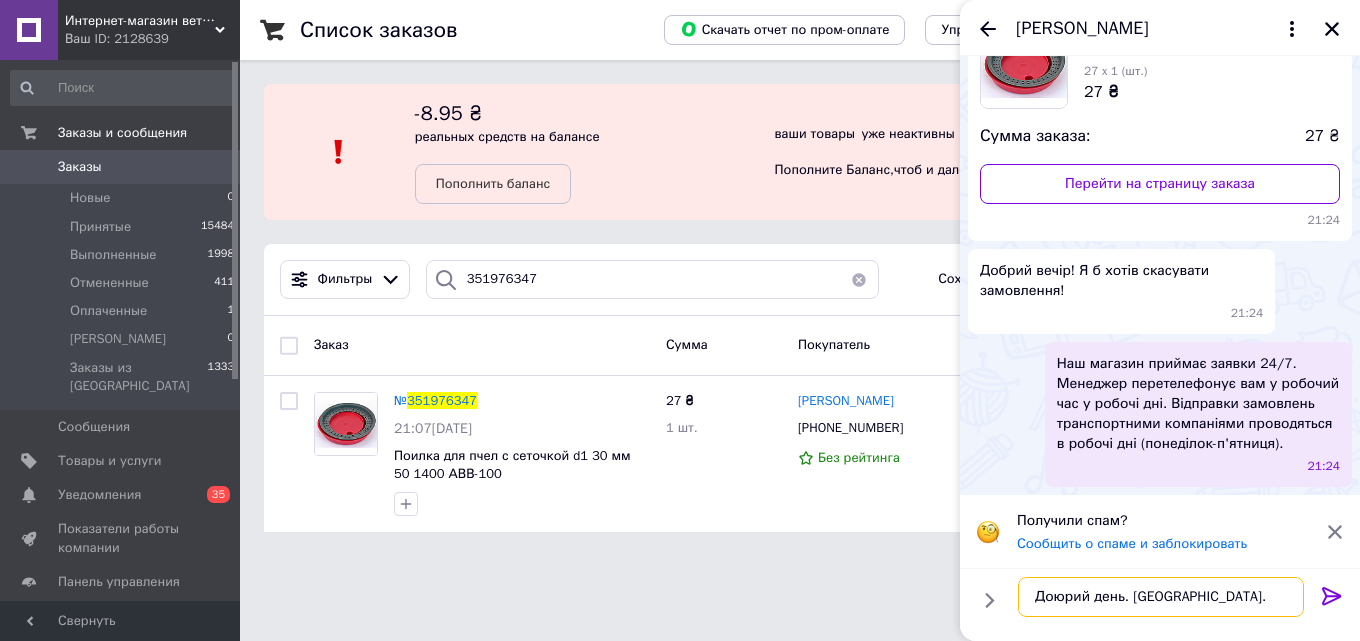 type 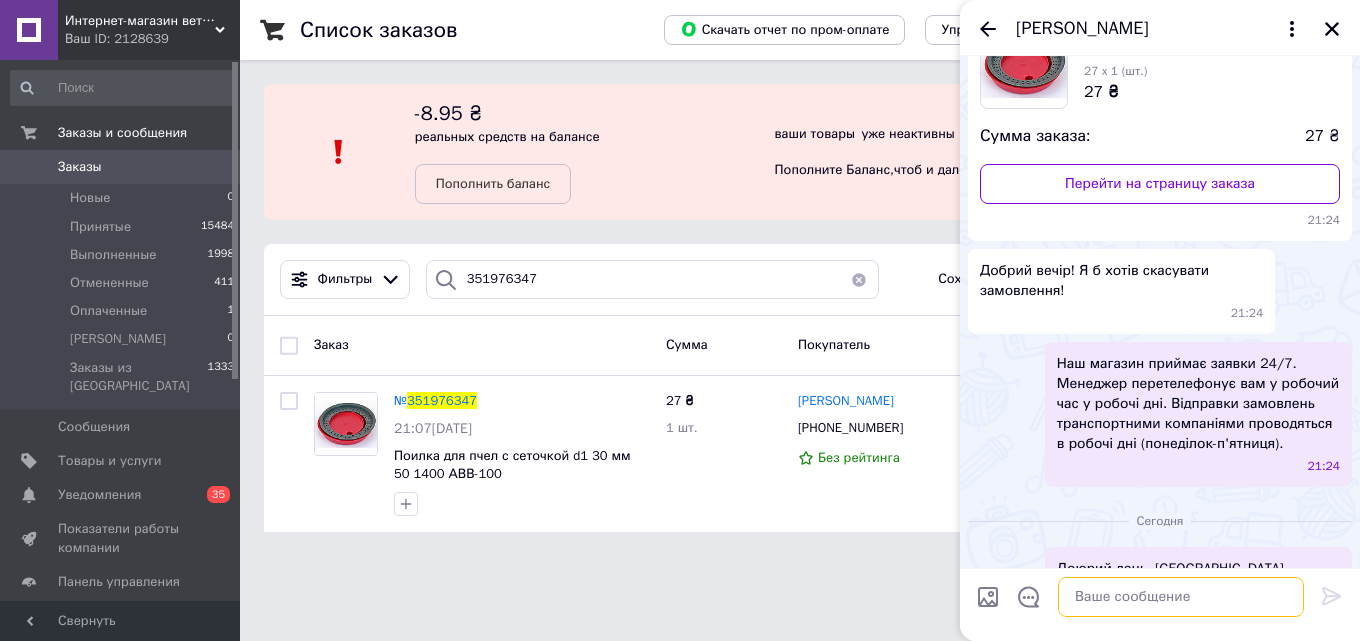 scroll, scrollTop: 194, scrollLeft: 0, axis: vertical 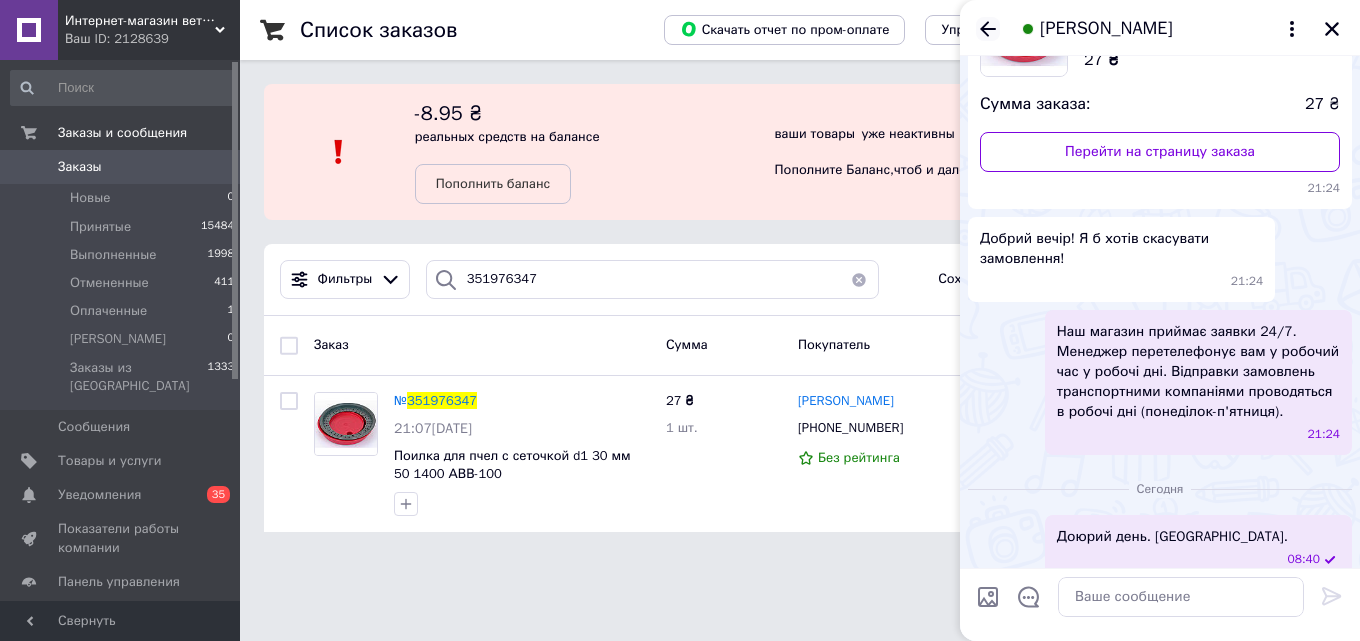 click 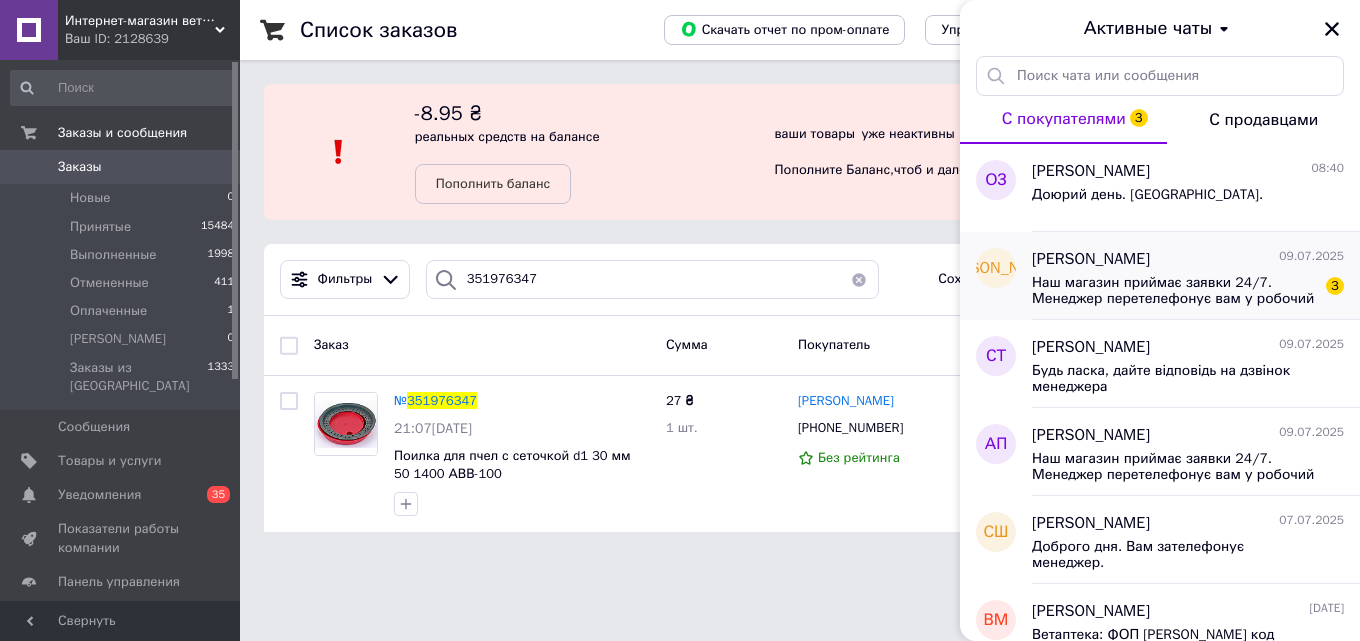 click on "[PERSON_NAME]" at bounding box center [1091, 259] 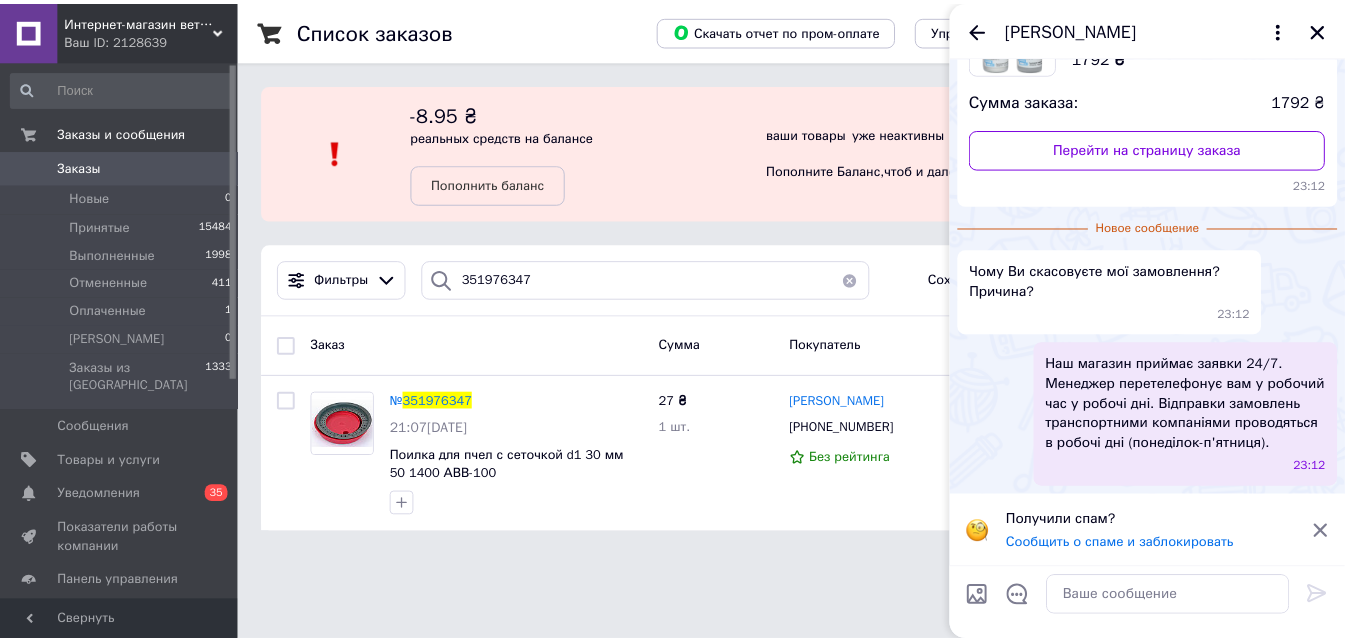 scroll, scrollTop: 0, scrollLeft: 0, axis: both 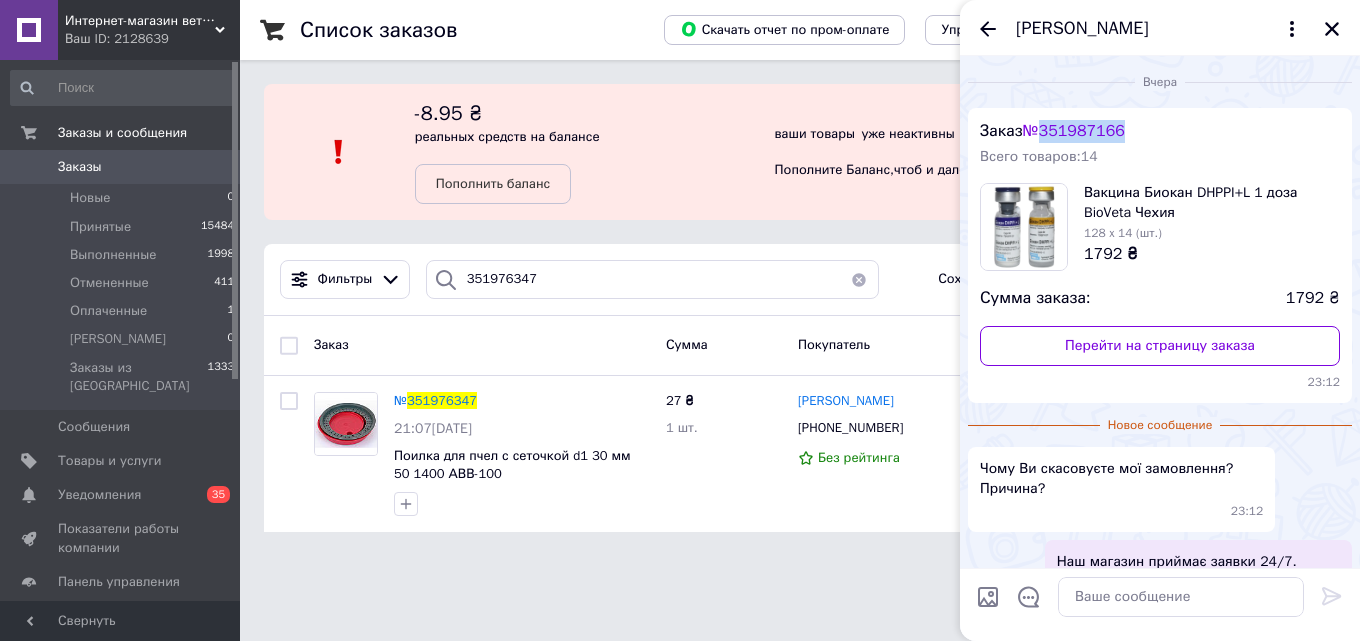 drag, startPoint x: 1047, startPoint y: 123, endPoint x: 1130, endPoint y: 116, distance: 83.294655 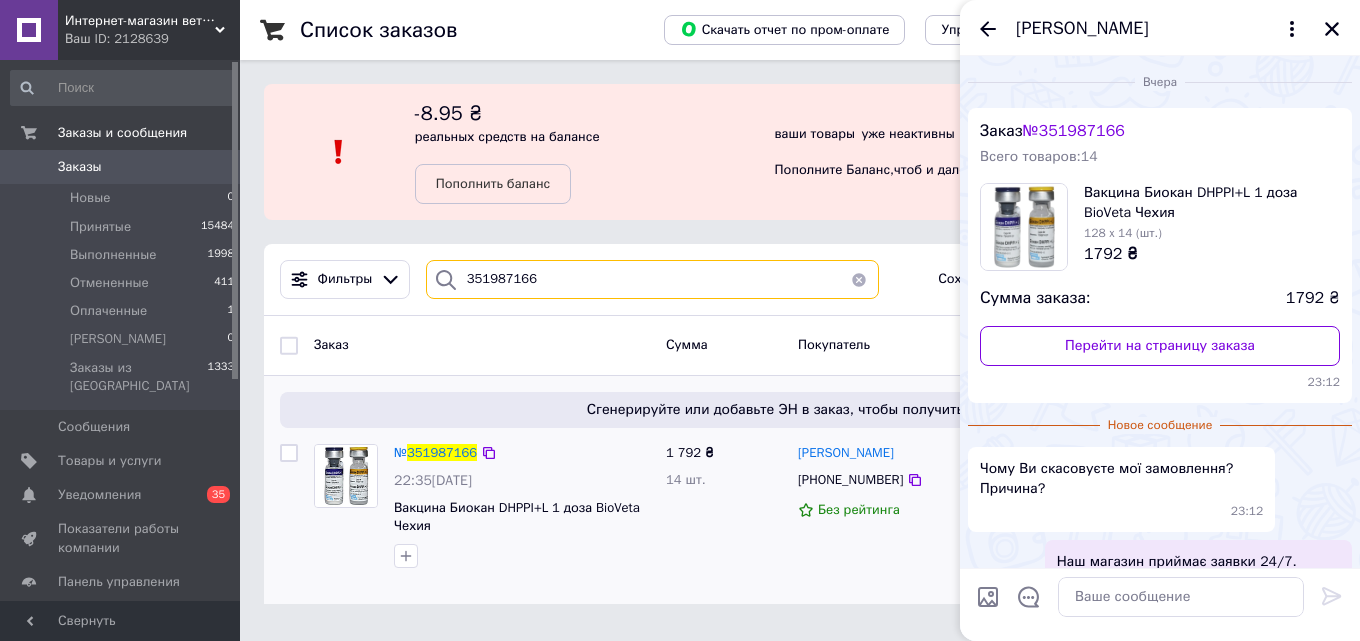 type on "351987166" 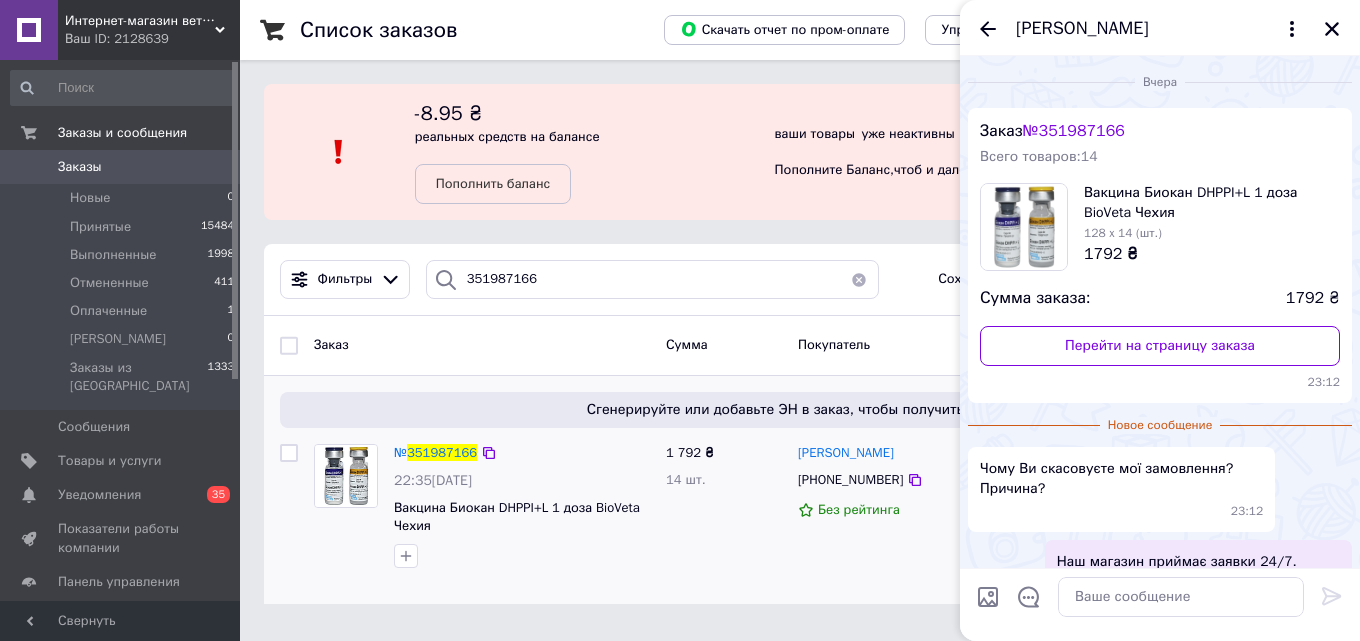 click on "22:35[DATE]" at bounding box center [522, 481] 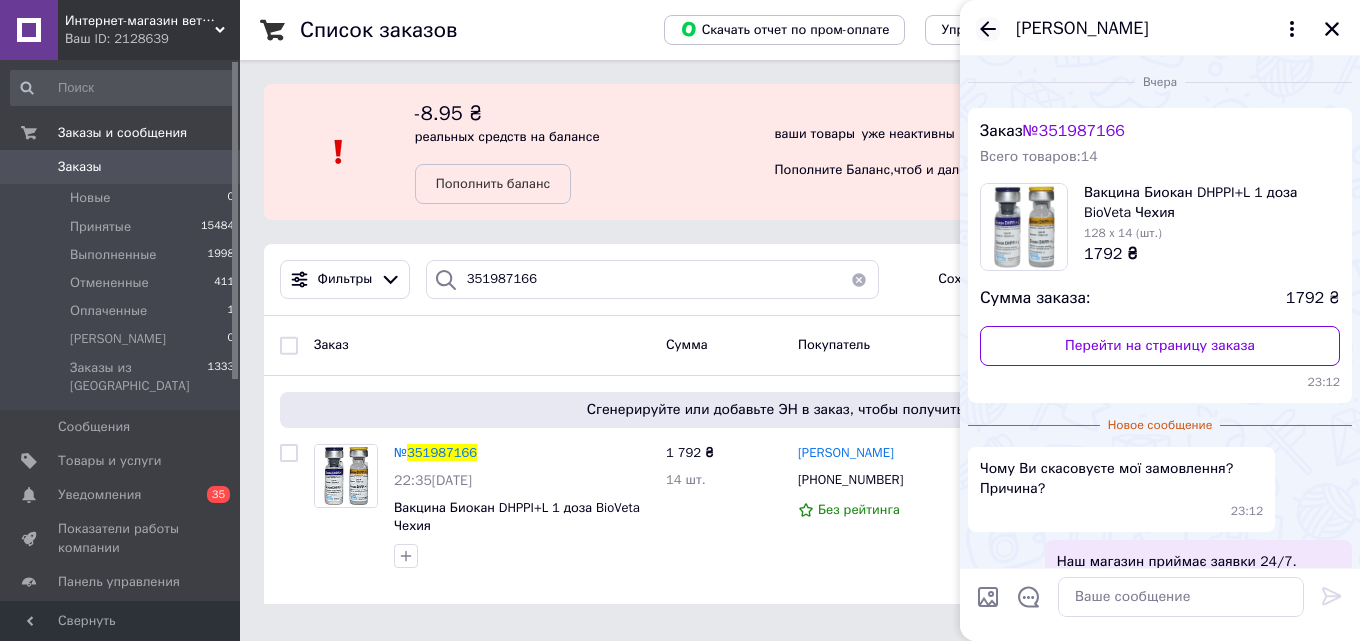 click 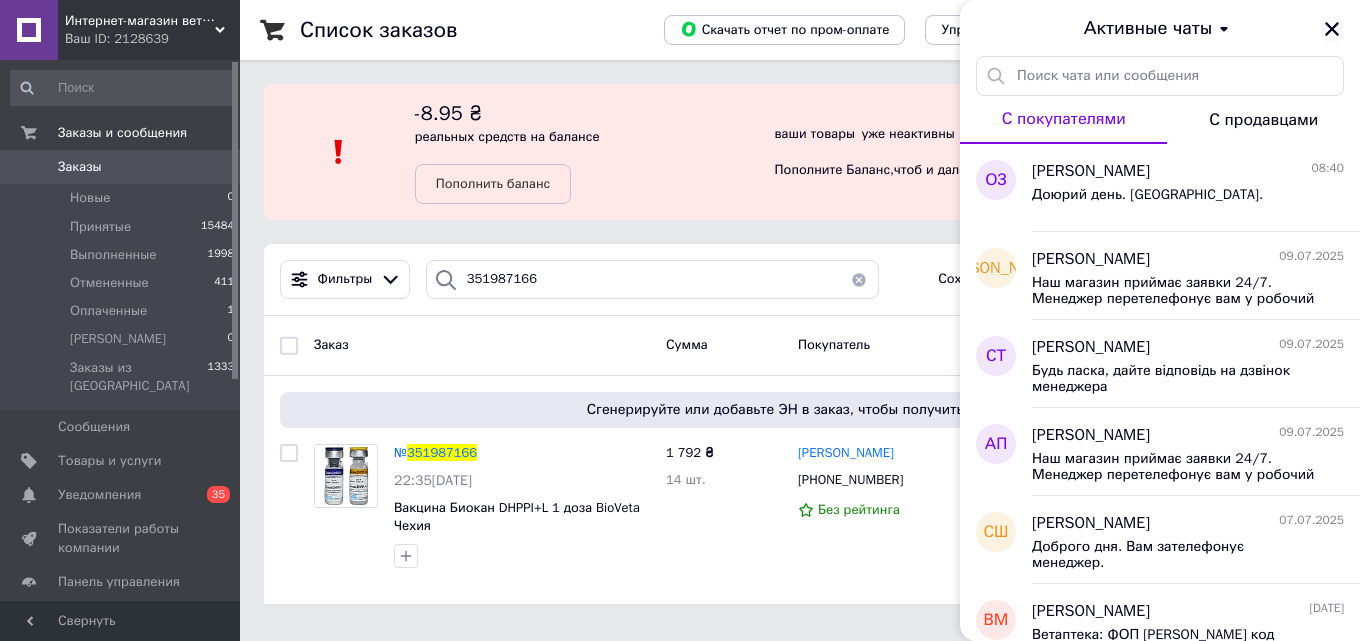 click 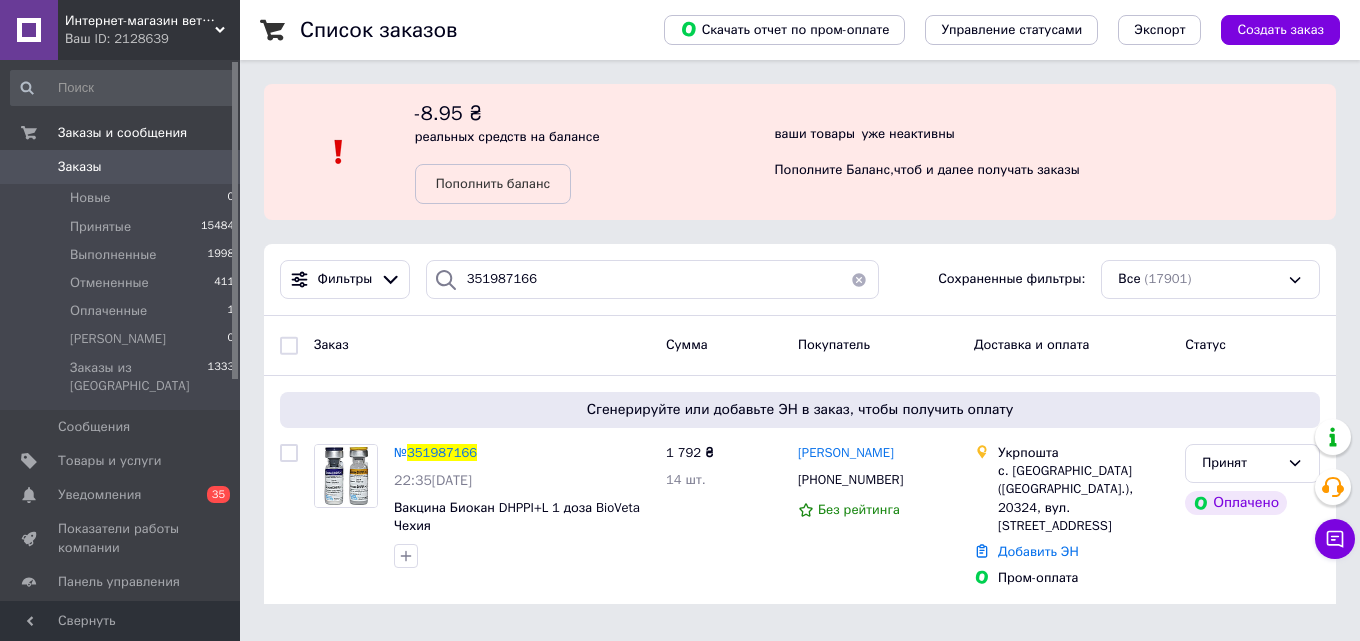 click at bounding box center (859, 279) 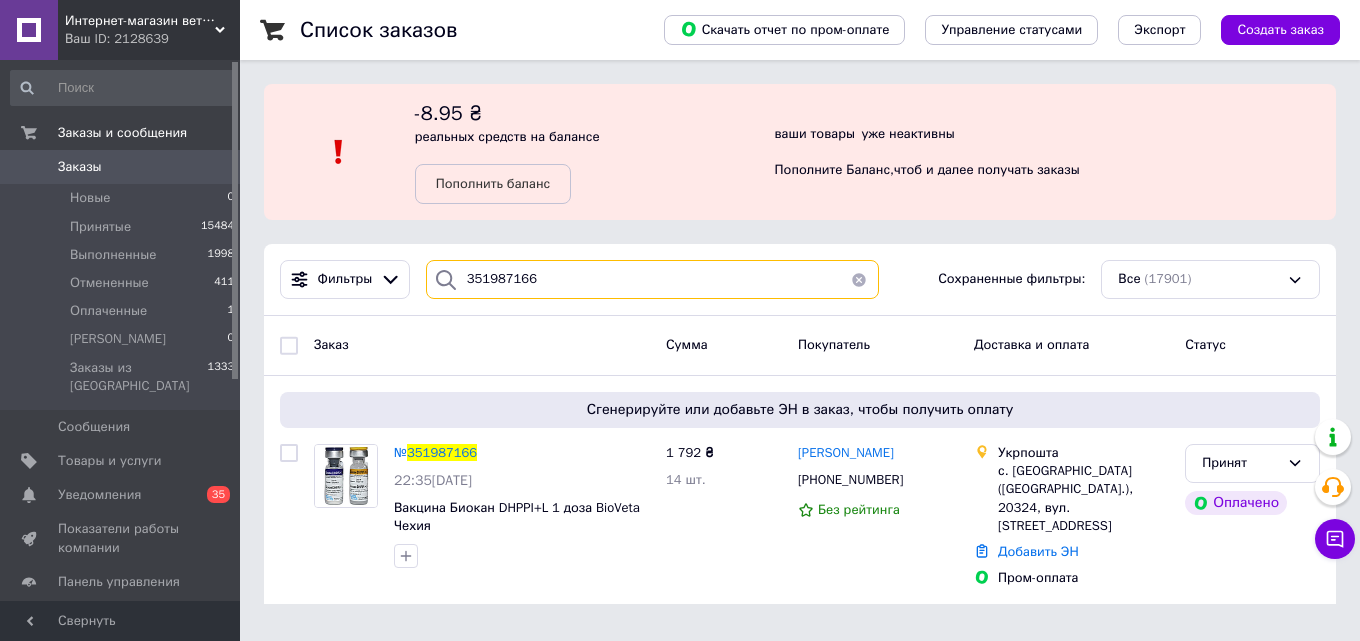 type 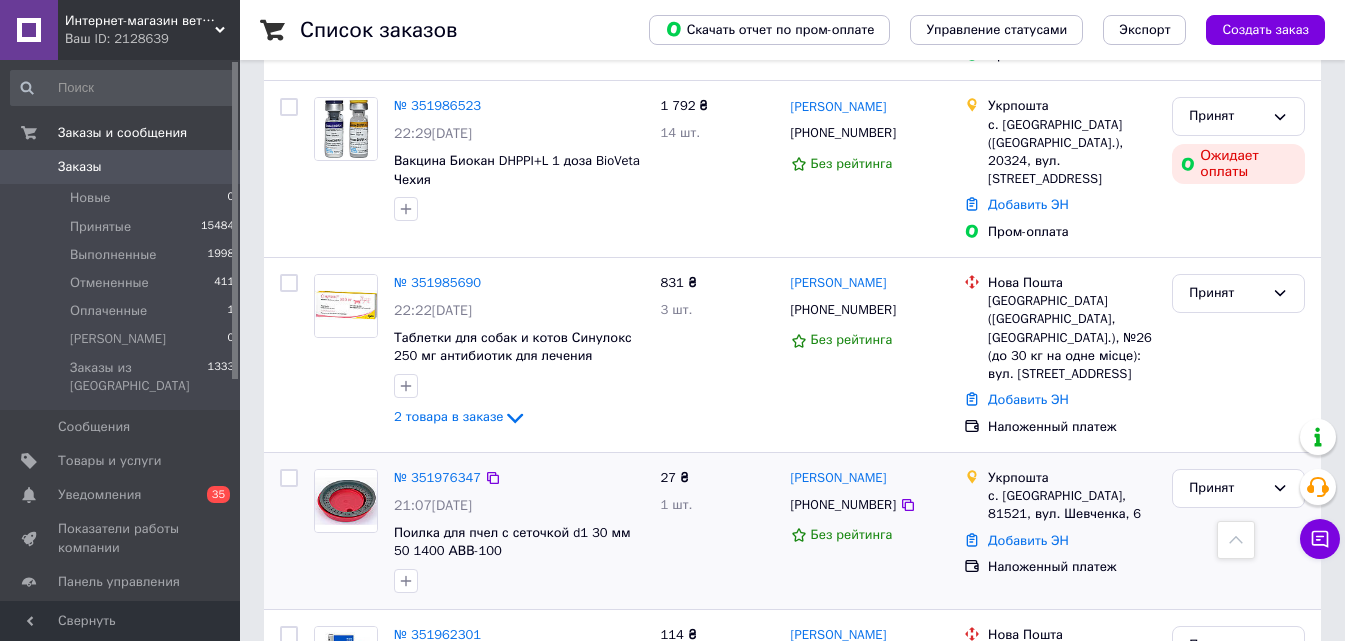 scroll, scrollTop: 500, scrollLeft: 0, axis: vertical 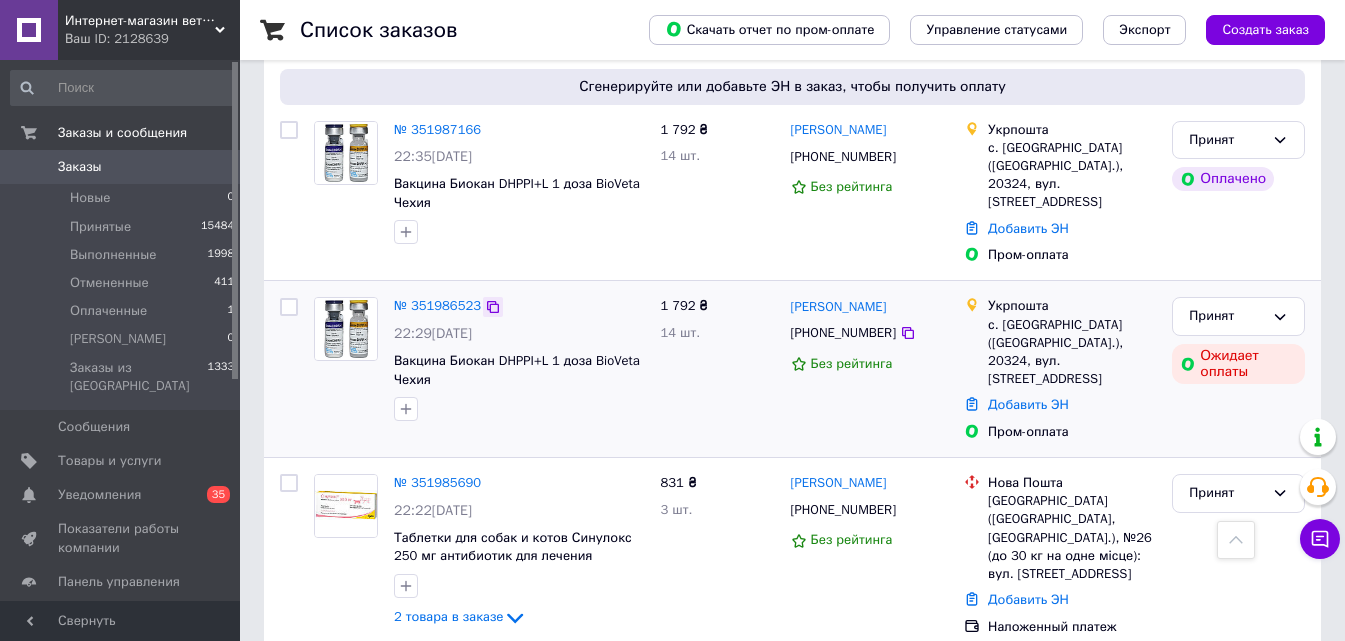 click 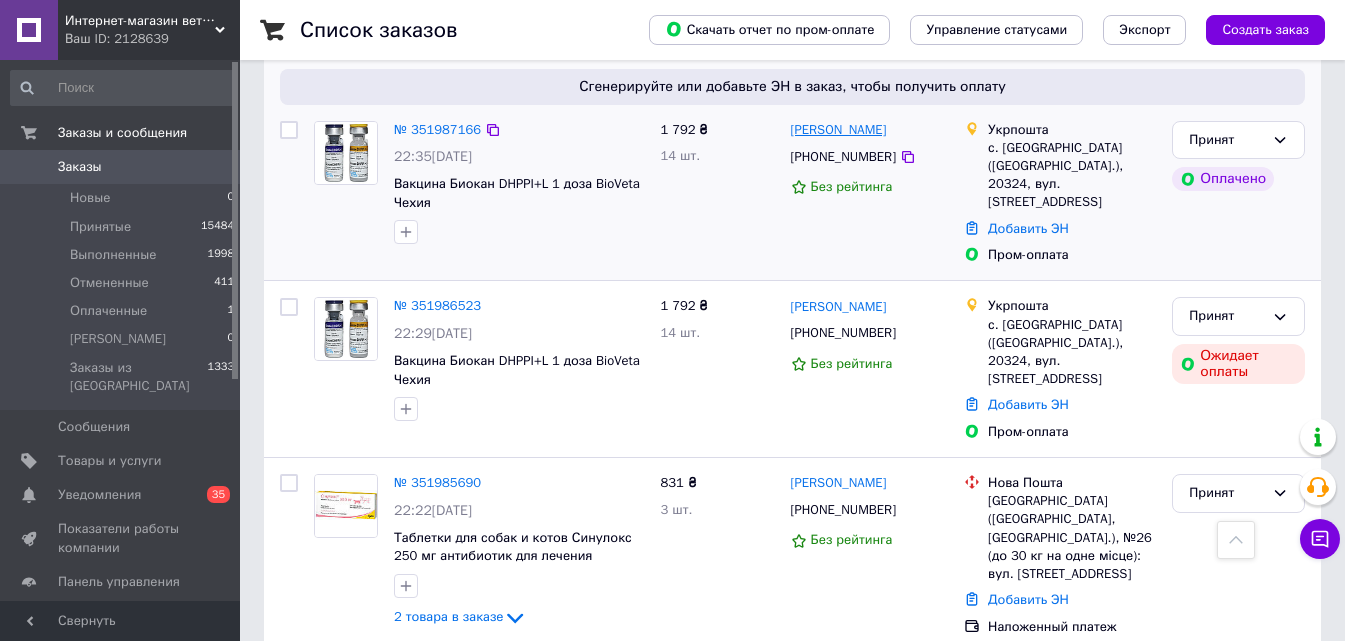 click on "[PERSON_NAME]" at bounding box center [839, 130] 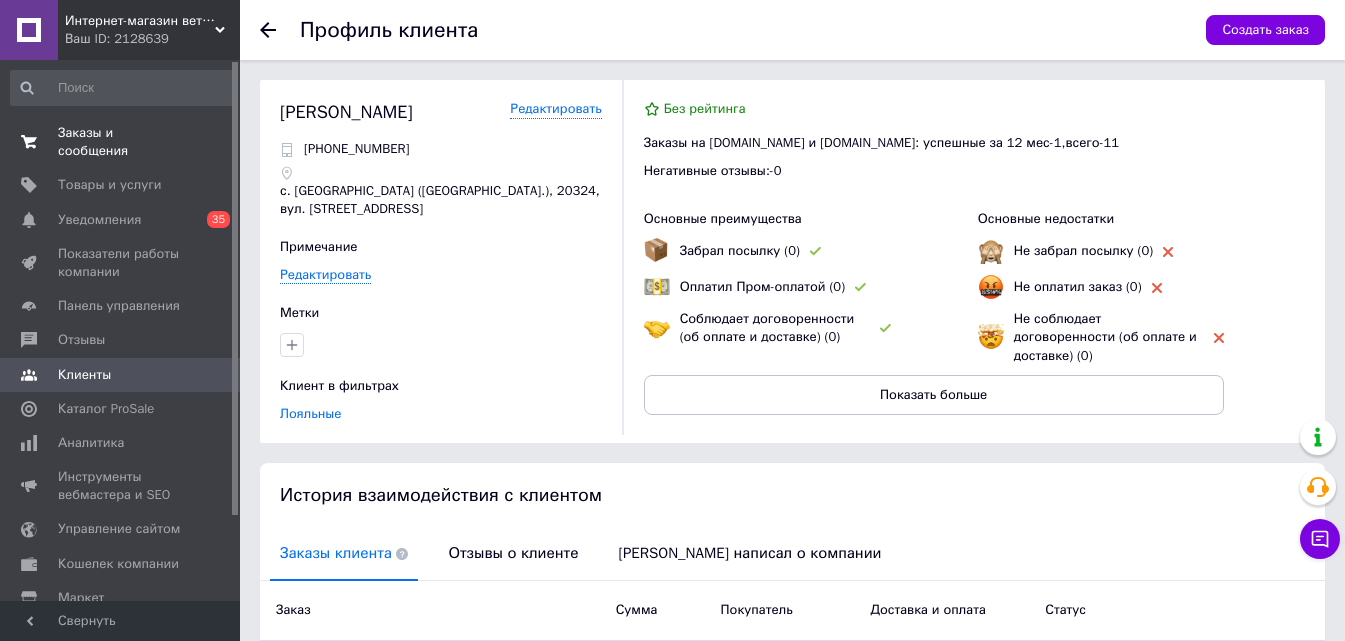 click on "Заказы и сообщения" at bounding box center (121, 142) 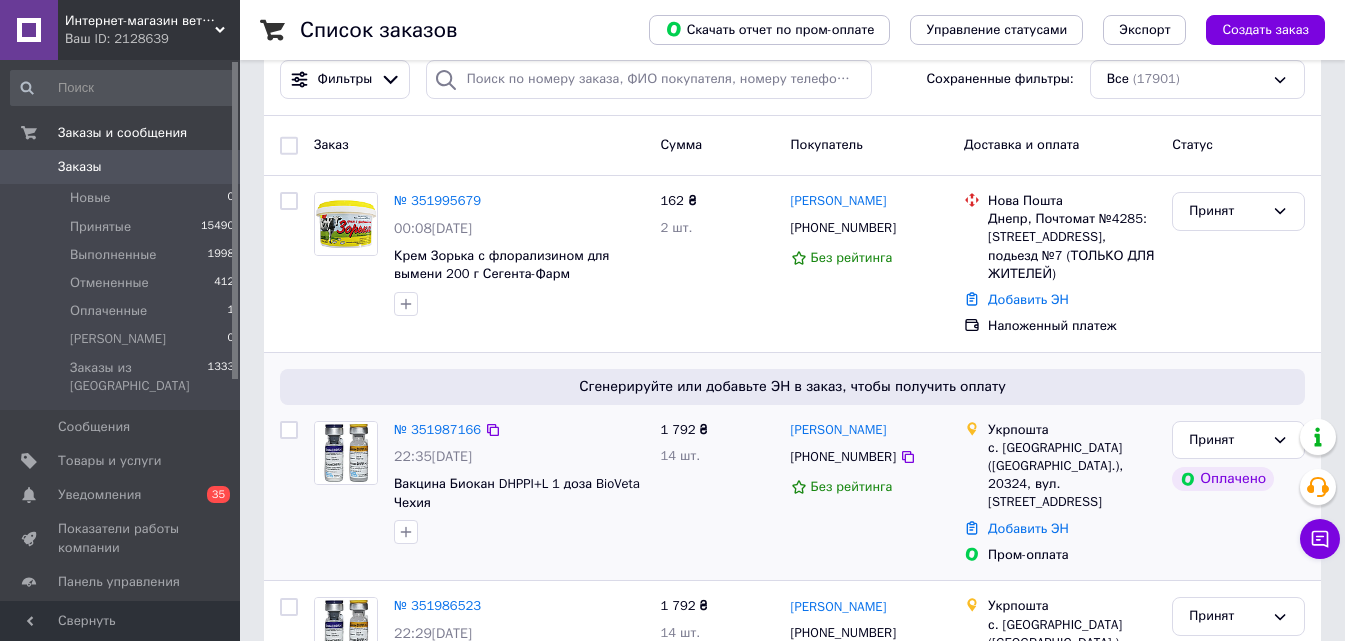 scroll, scrollTop: 300, scrollLeft: 0, axis: vertical 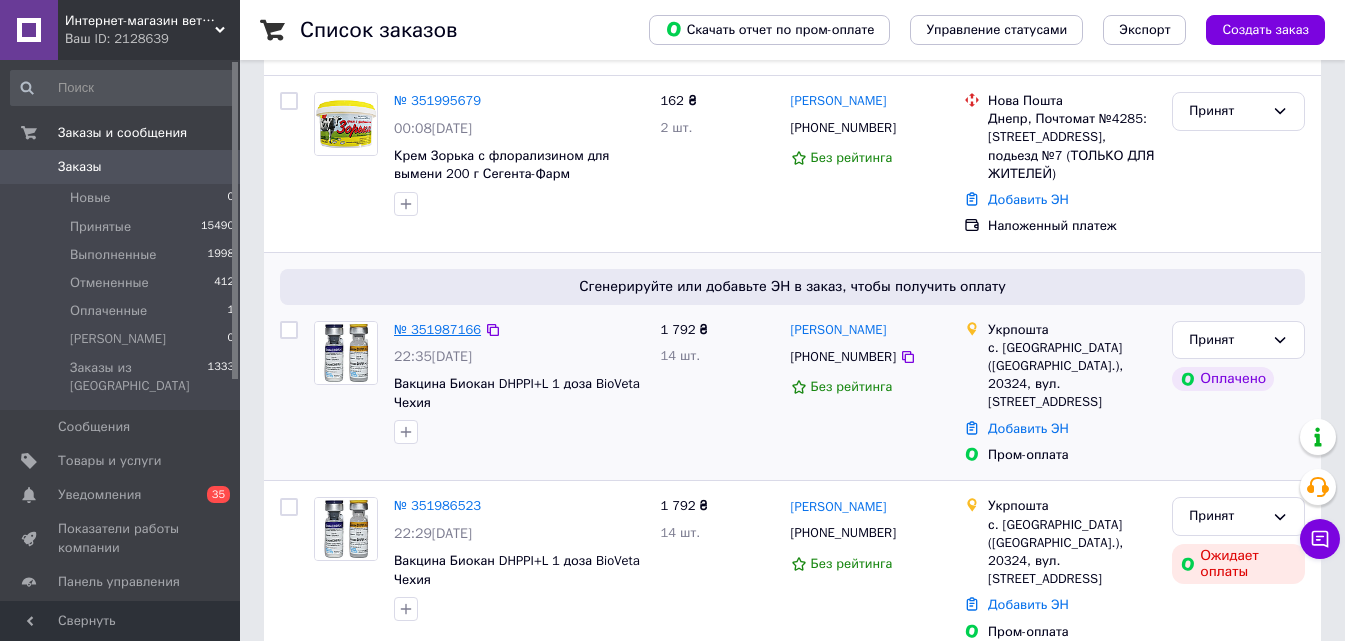 click on "№ 351987166" at bounding box center (437, 329) 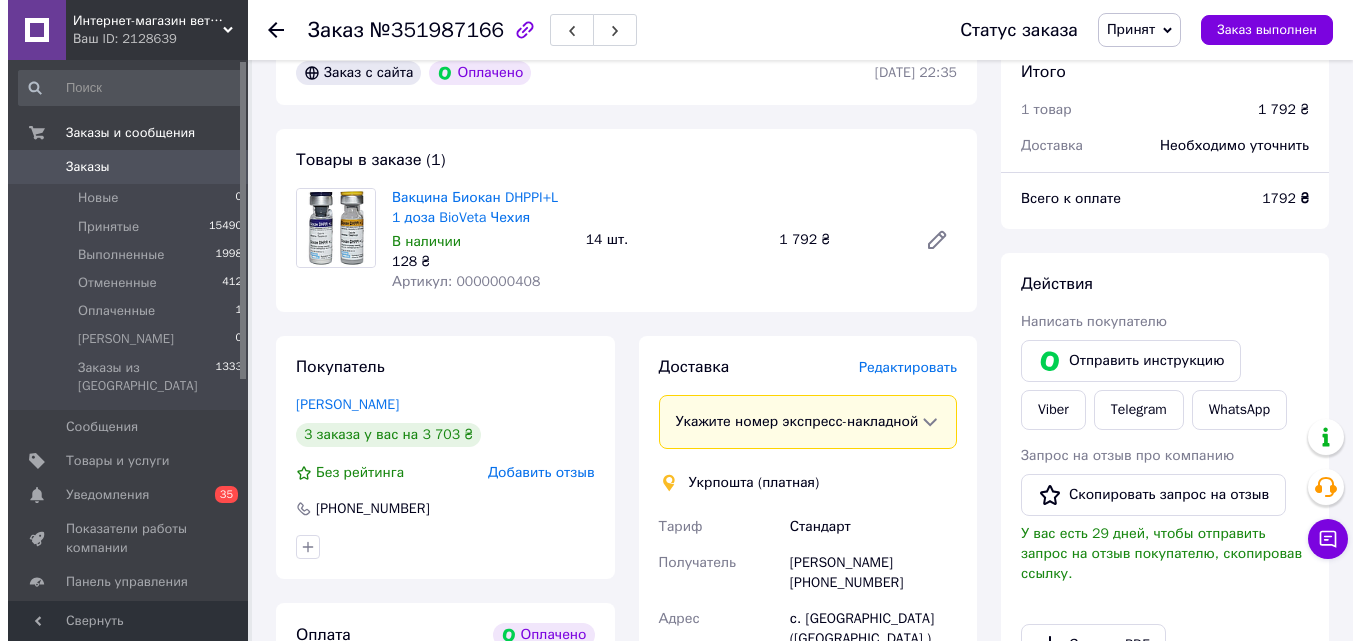 scroll, scrollTop: 700, scrollLeft: 0, axis: vertical 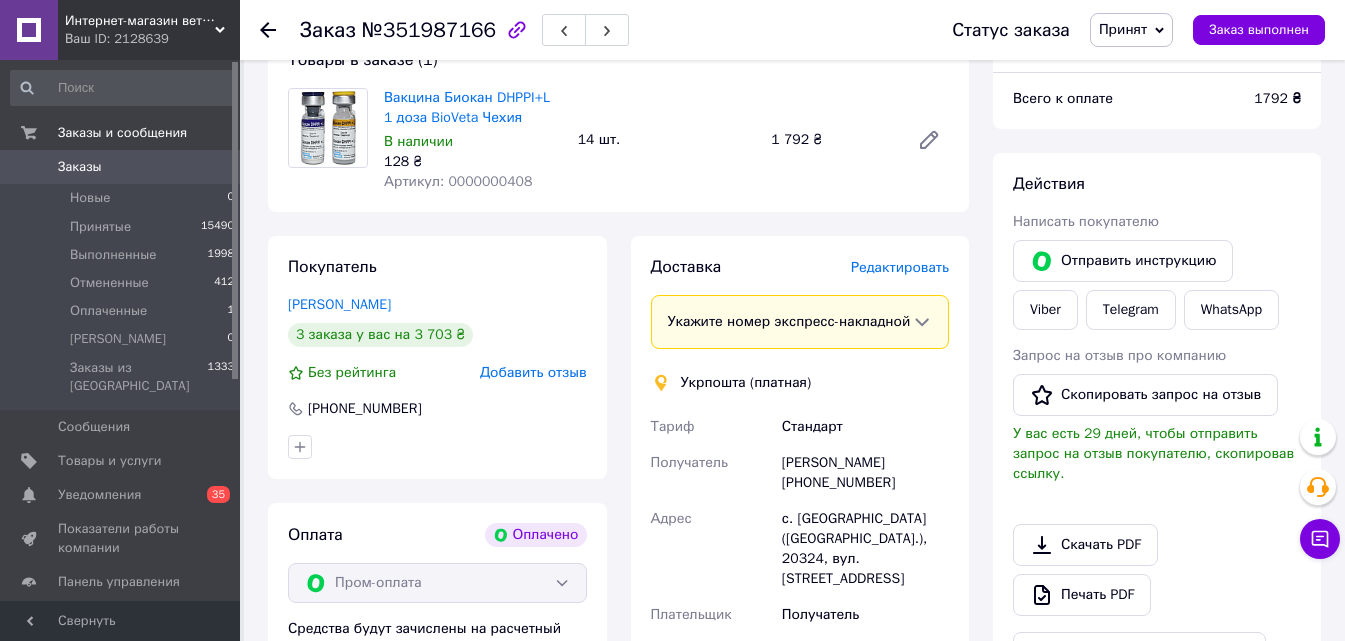 click on "Редактировать" at bounding box center [900, 267] 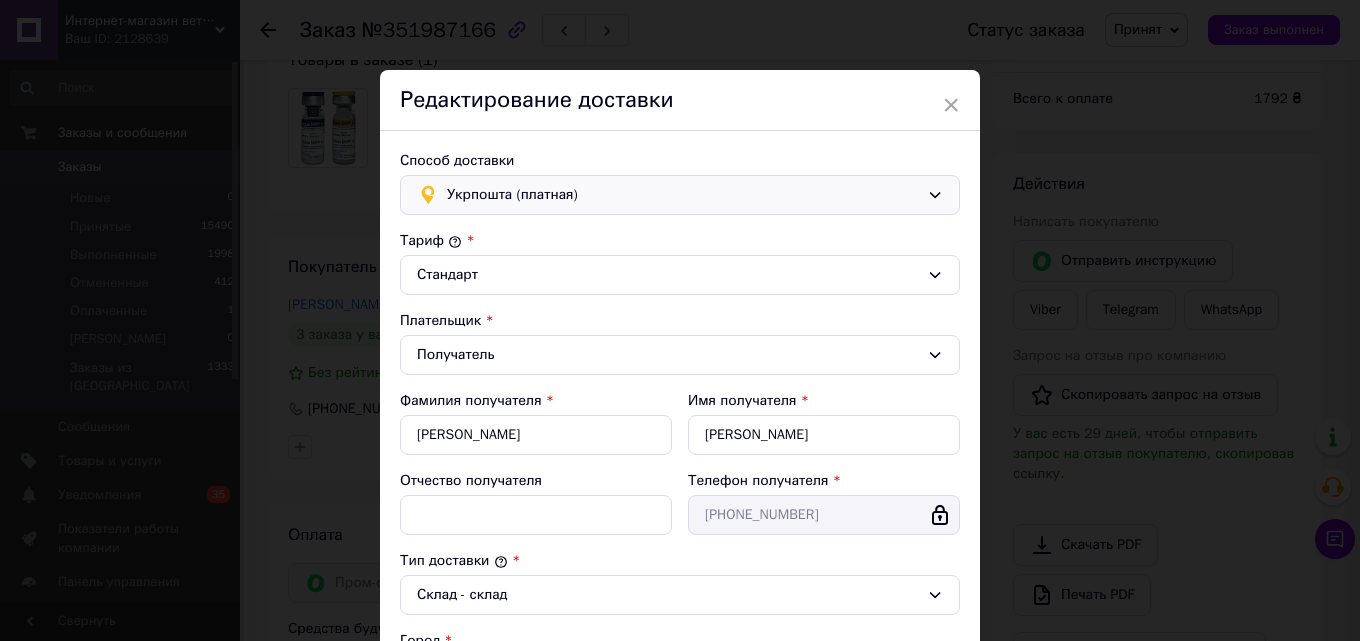 click 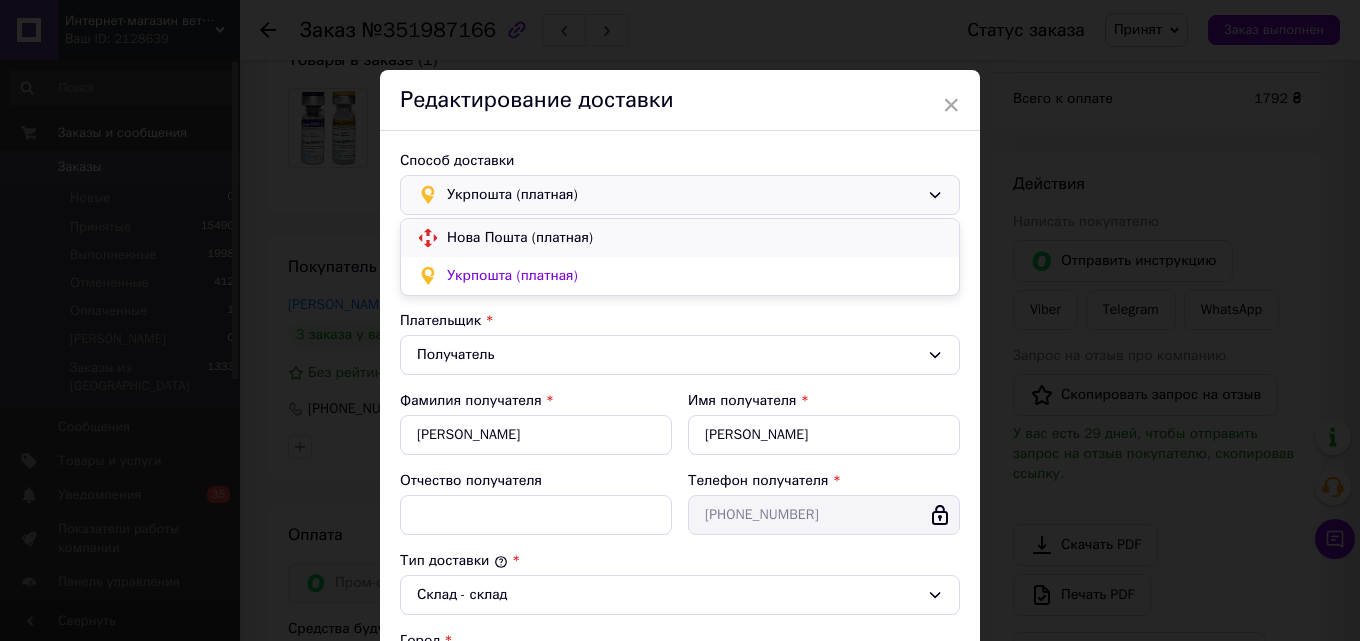 click on "Нова Пошта (платная)" at bounding box center [695, 238] 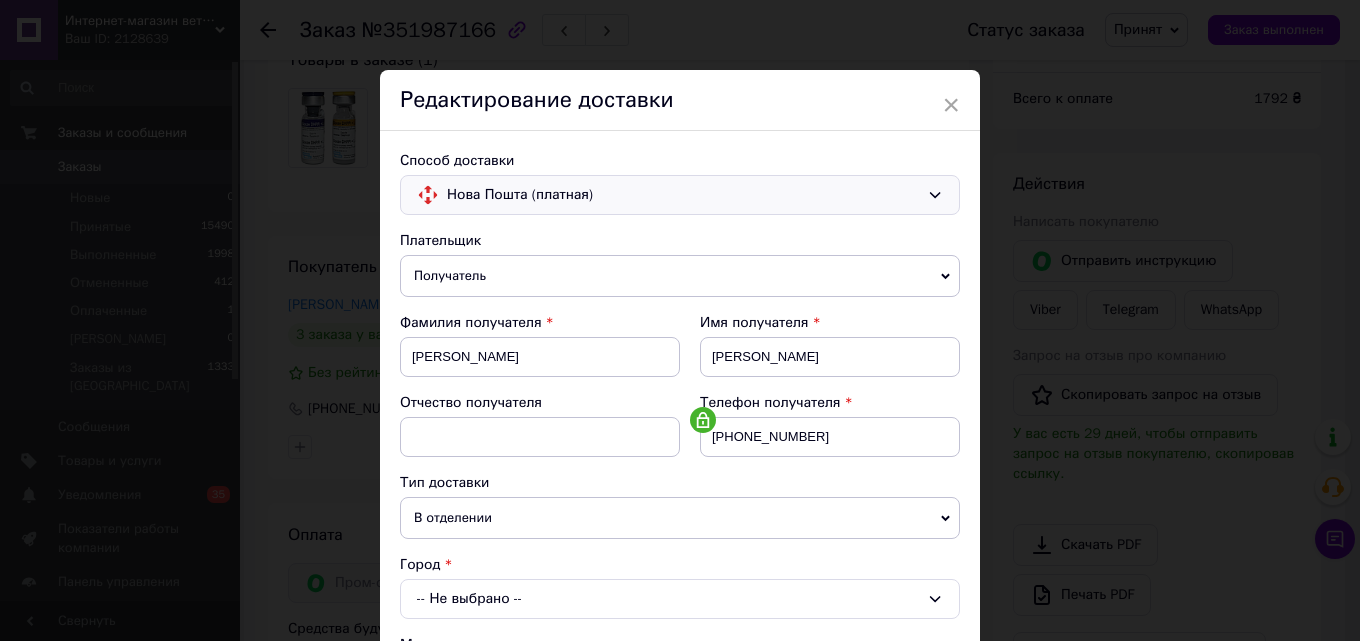 scroll, scrollTop: 100, scrollLeft: 0, axis: vertical 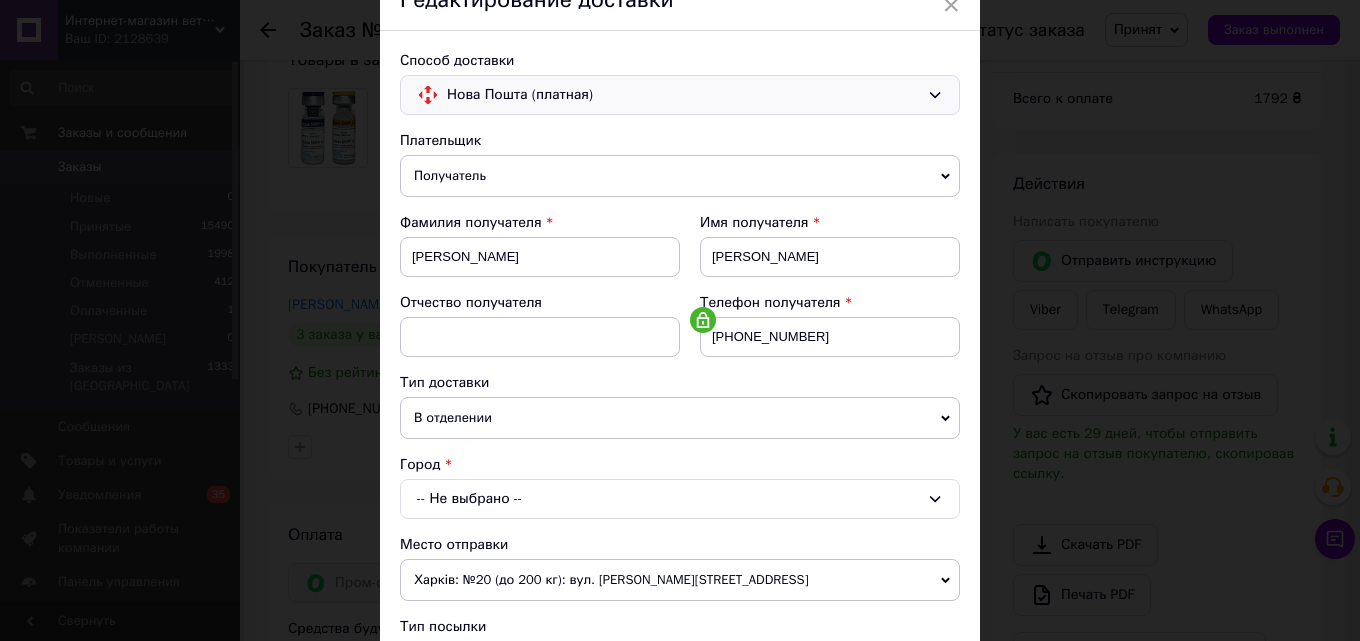 click 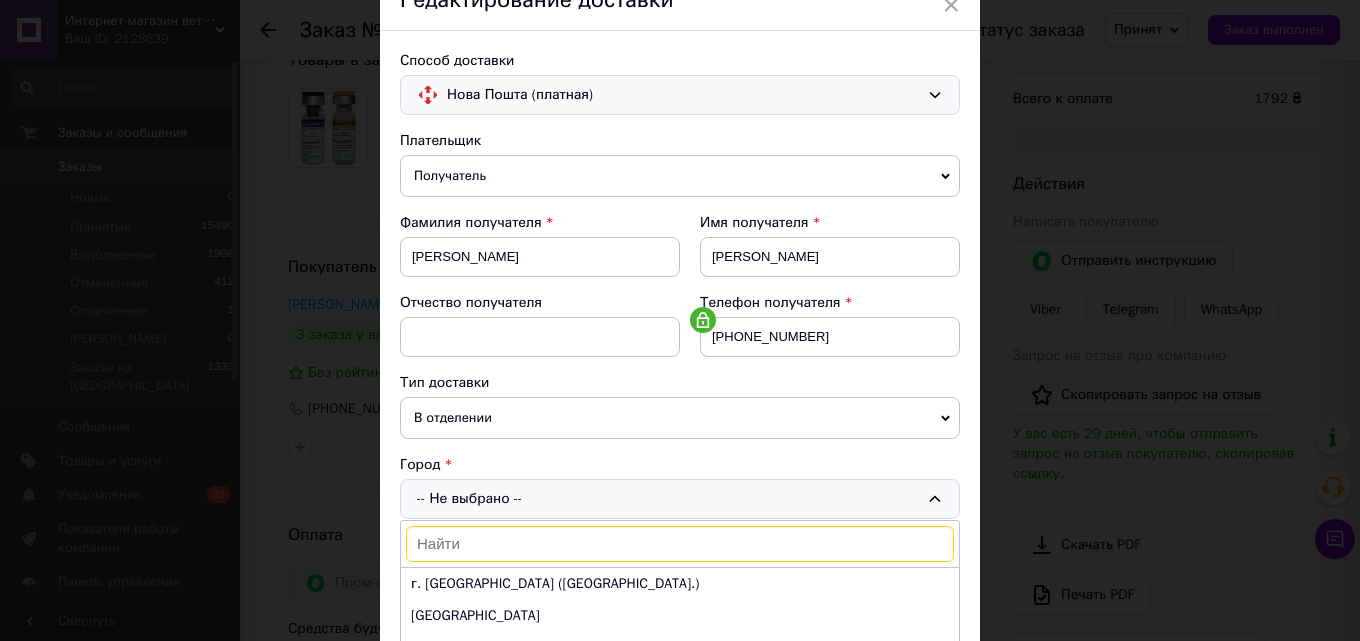 scroll, scrollTop: 200, scrollLeft: 0, axis: vertical 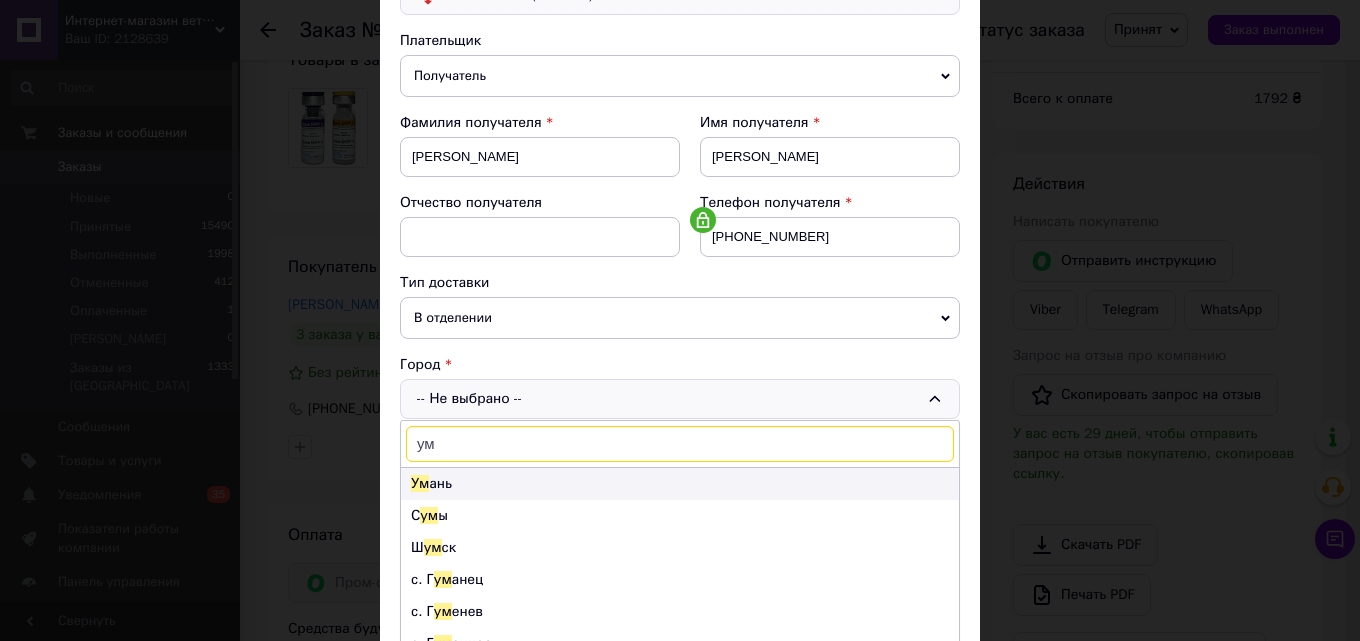 type on "ум" 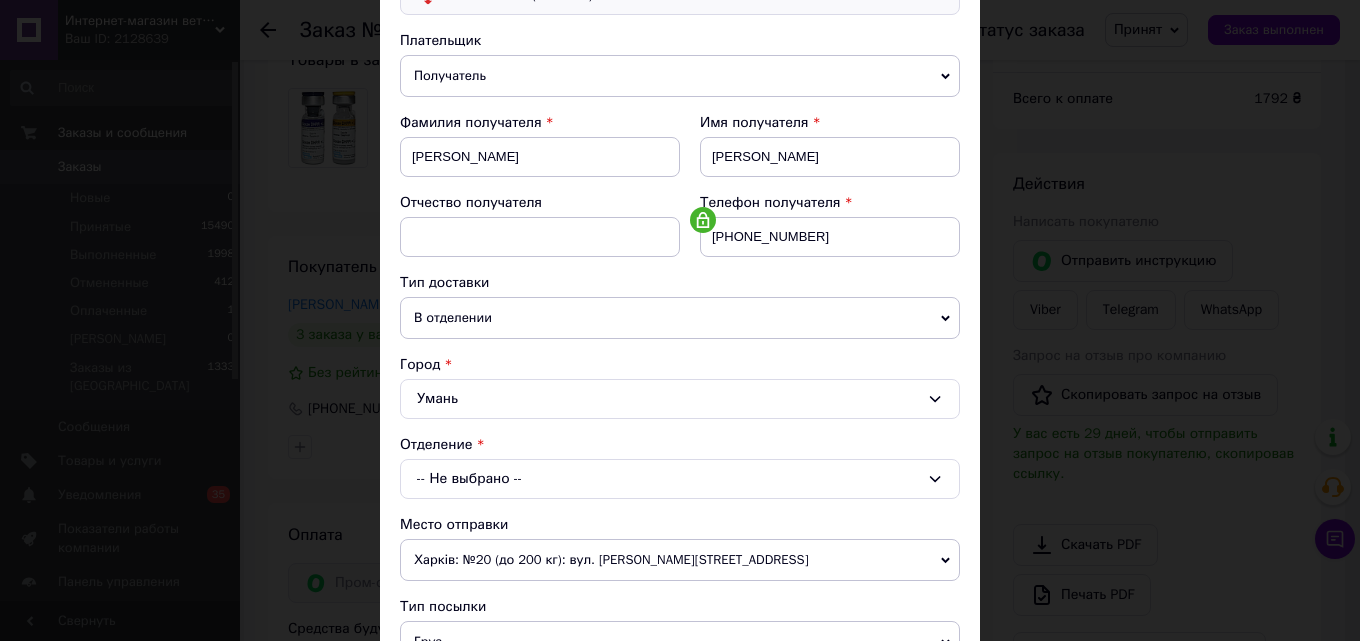 click 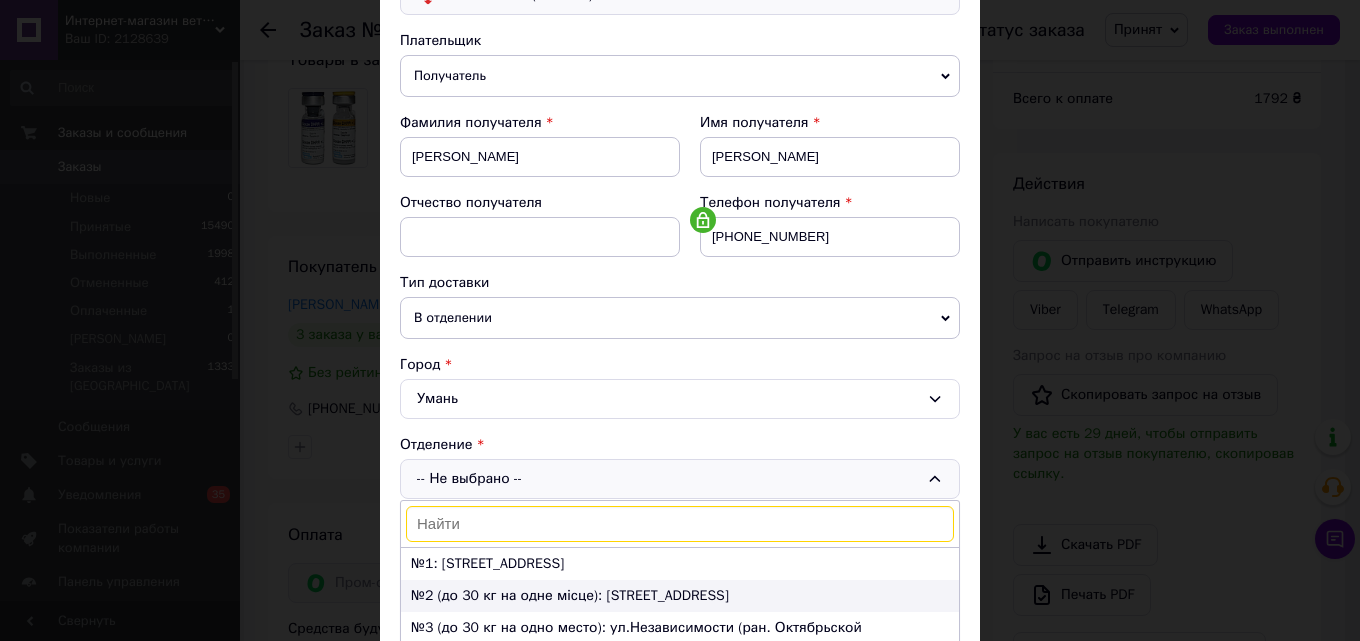 click on "№2 (до 30 кг на одне місце): [STREET_ADDRESS]" at bounding box center [680, 596] 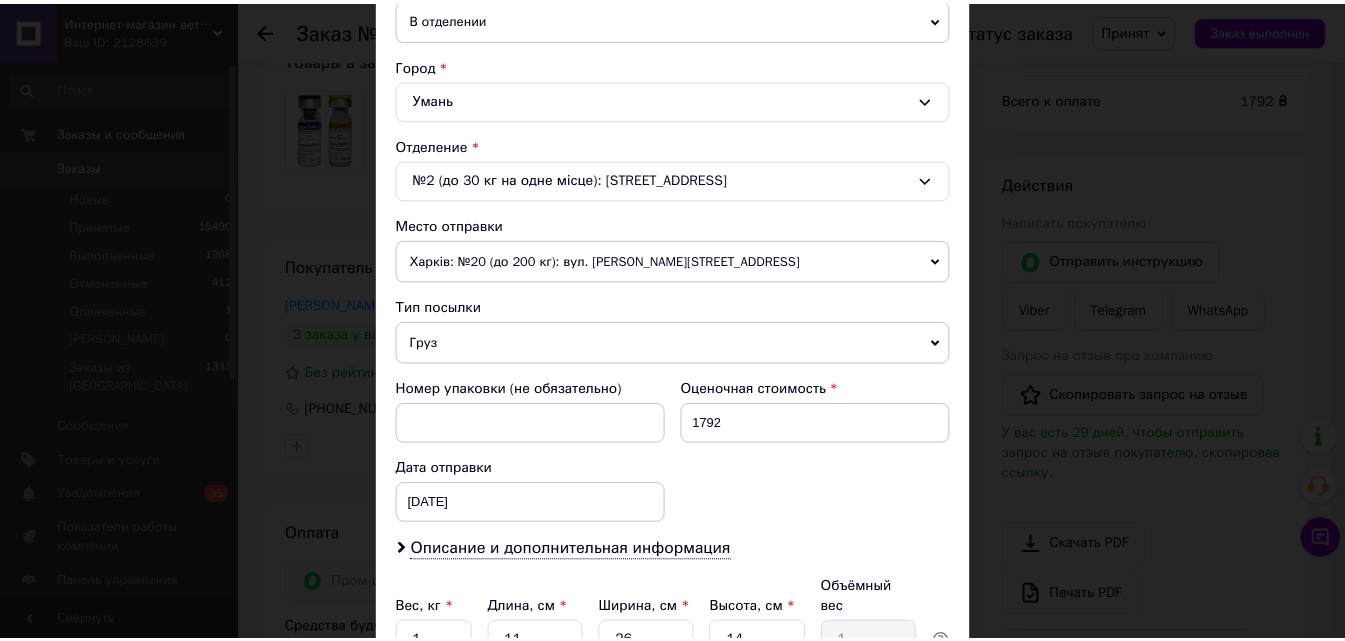 scroll, scrollTop: 600, scrollLeft: 0, axis: vertical 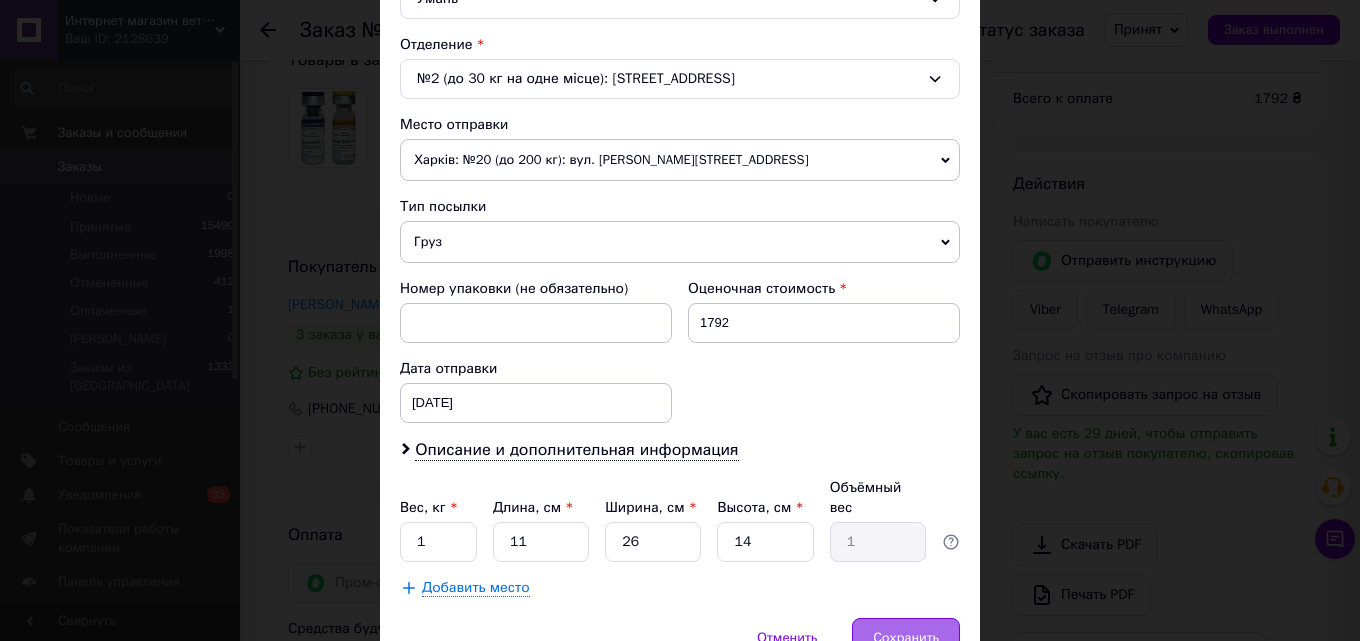 click on "Сохранить" at bounding box center [906, 638] 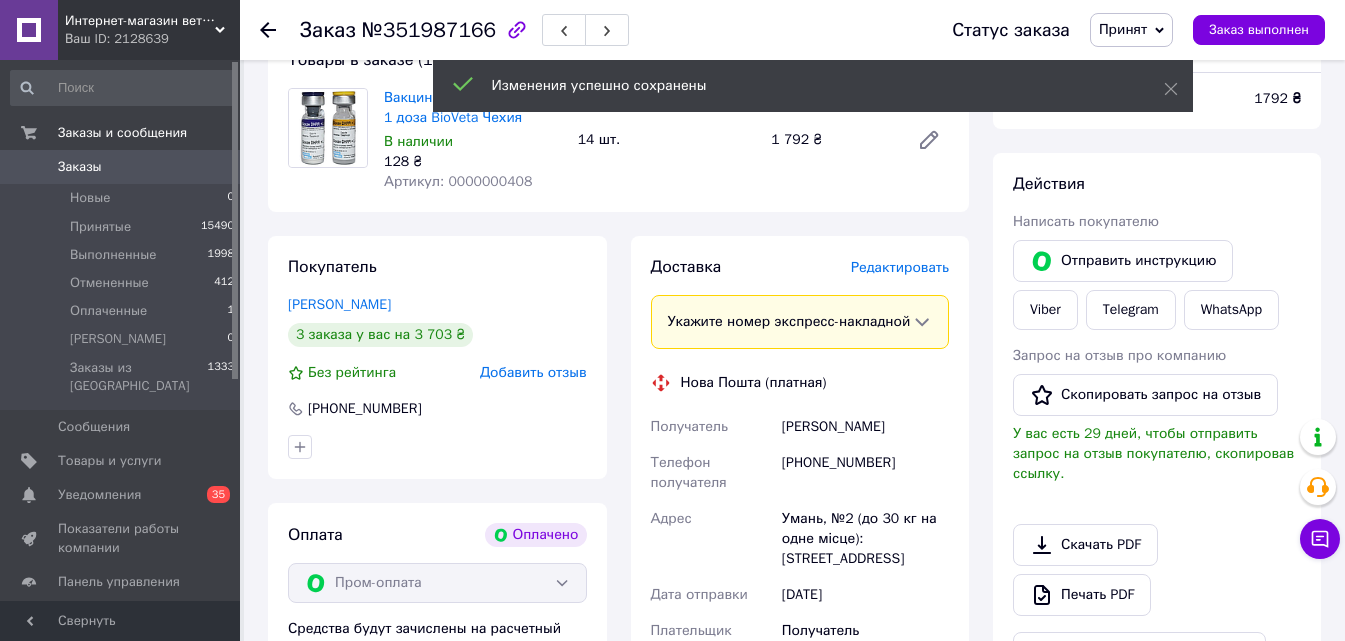 scroll, scrollTop: 800, scrollLeft: 0, axis: vertical 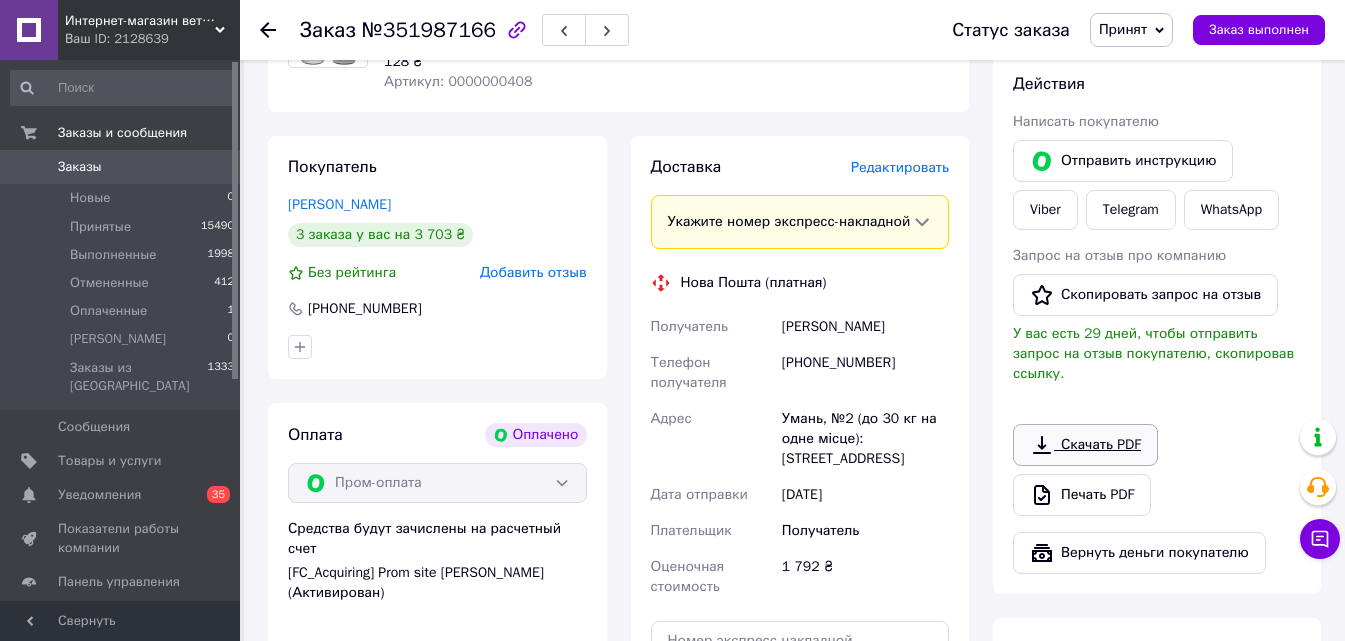 click on "Скачать PDF" at bounding box center (1085, 445) 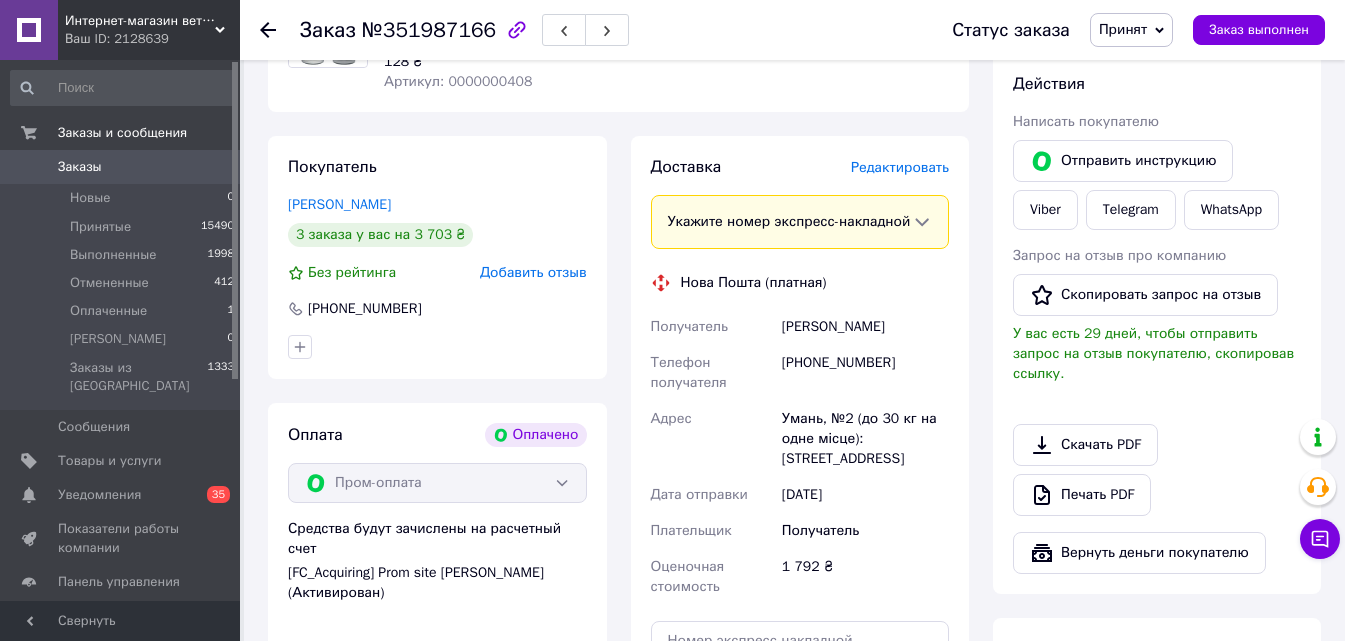 click on "Заказы" at bounding box center (80, 167) 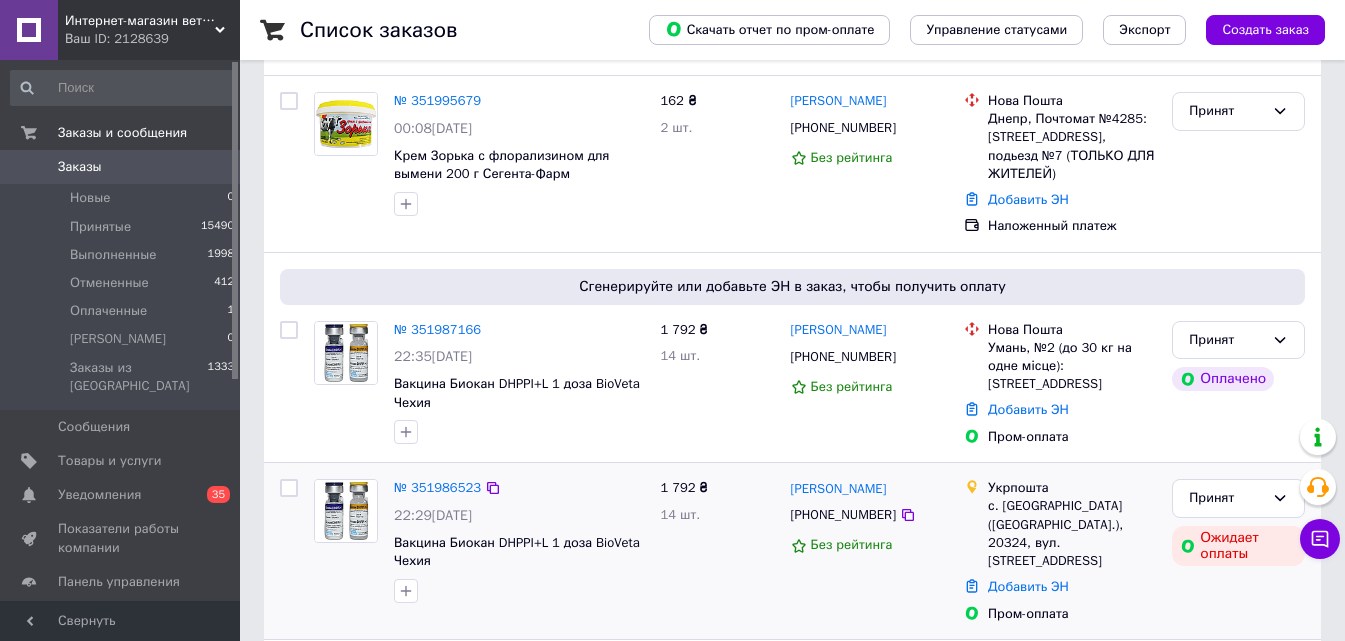 scroll, scrollTop: 400, scrollLeft: 0, axis: vertical 